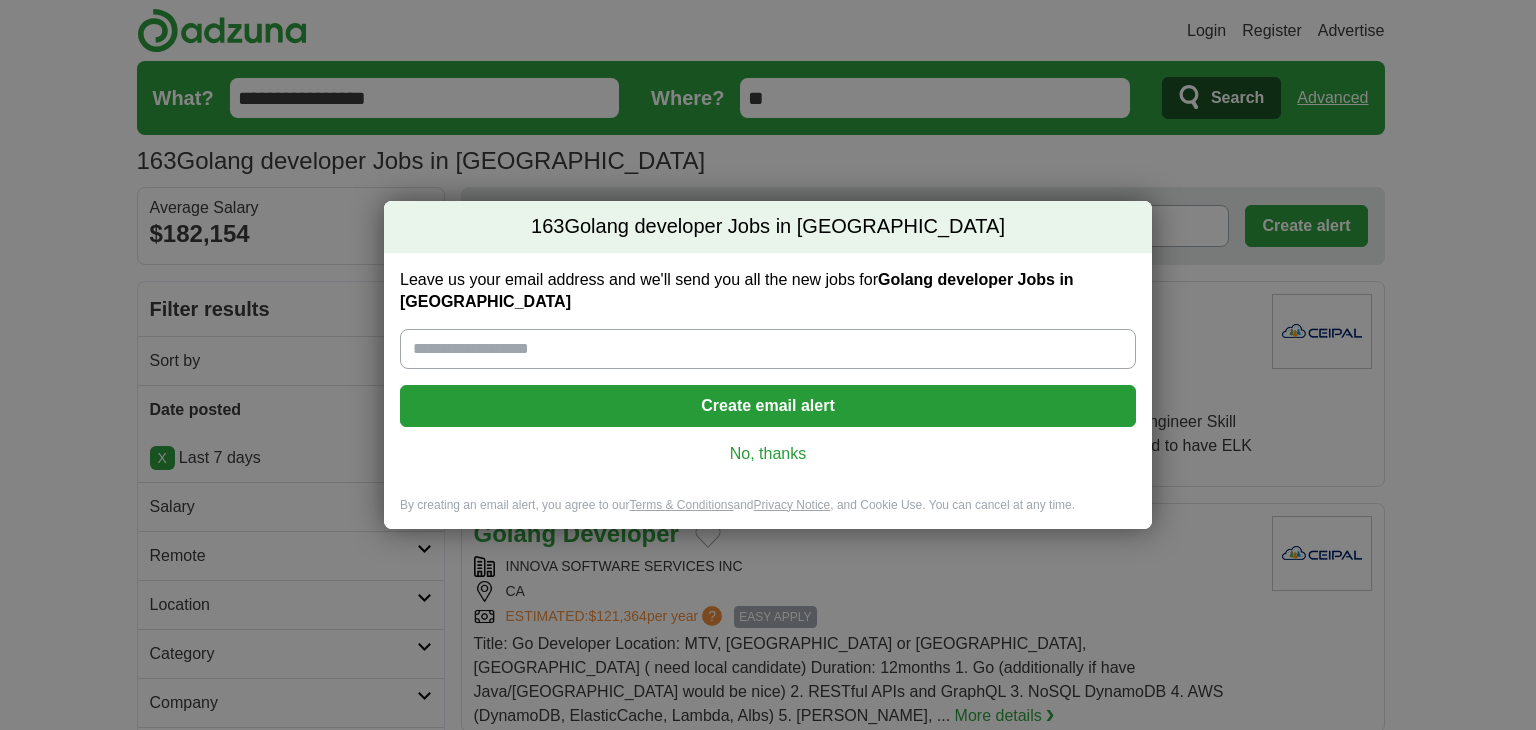 scroll, scrollTop: 0, scrollLeft: 0, axis: both 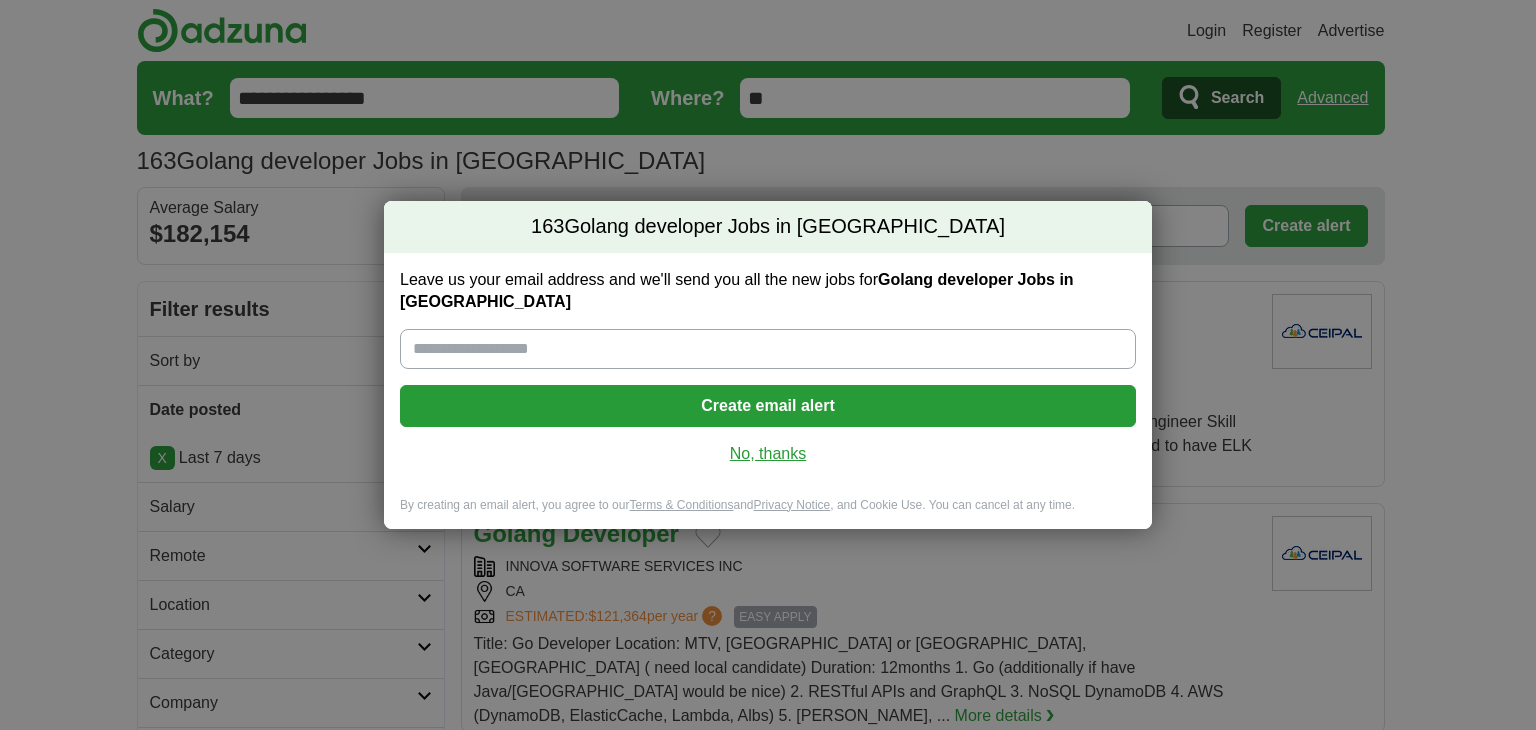click on "No, thanks" at bounding box center [768, 454] 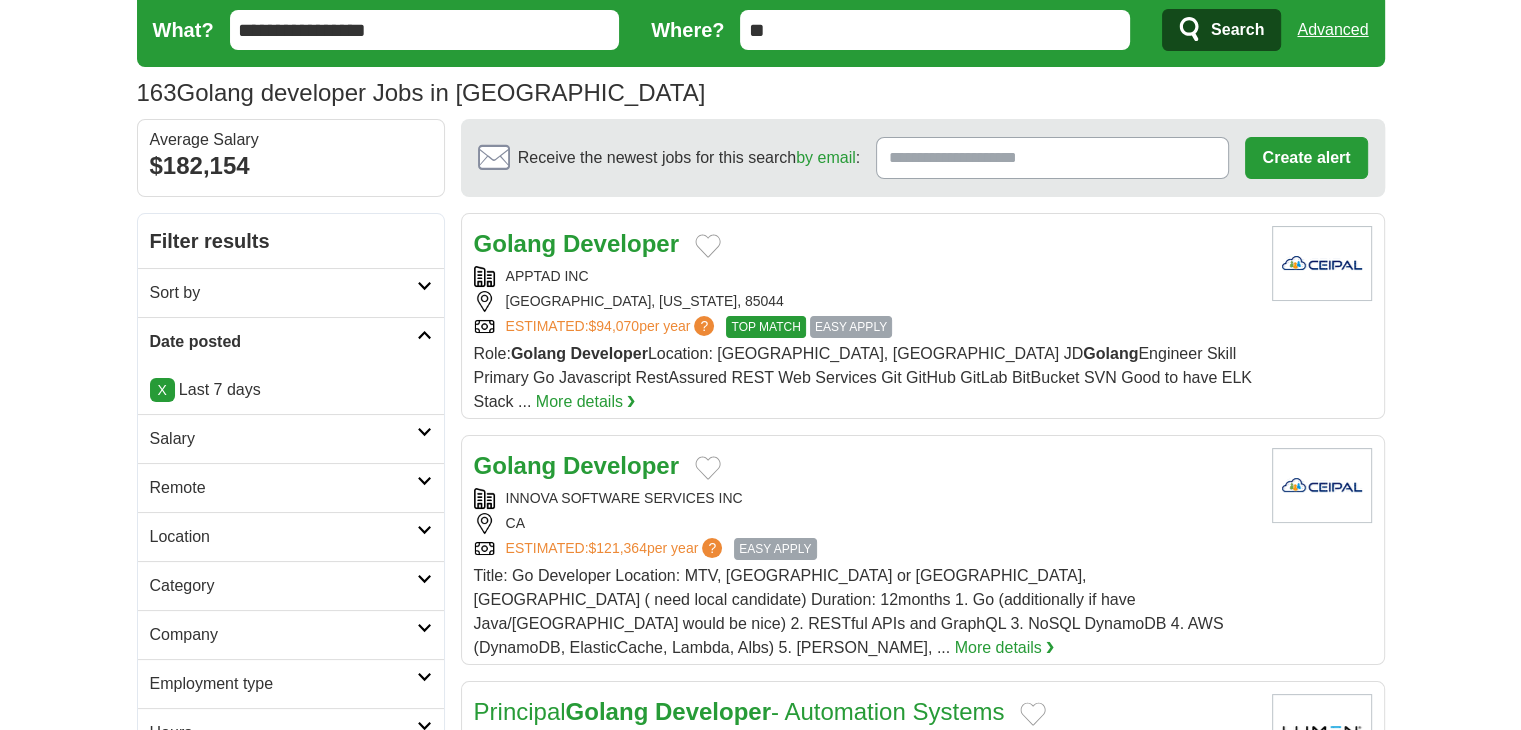 scroll, scrollTop: 100, scrollLeft: 0, axis: vertical 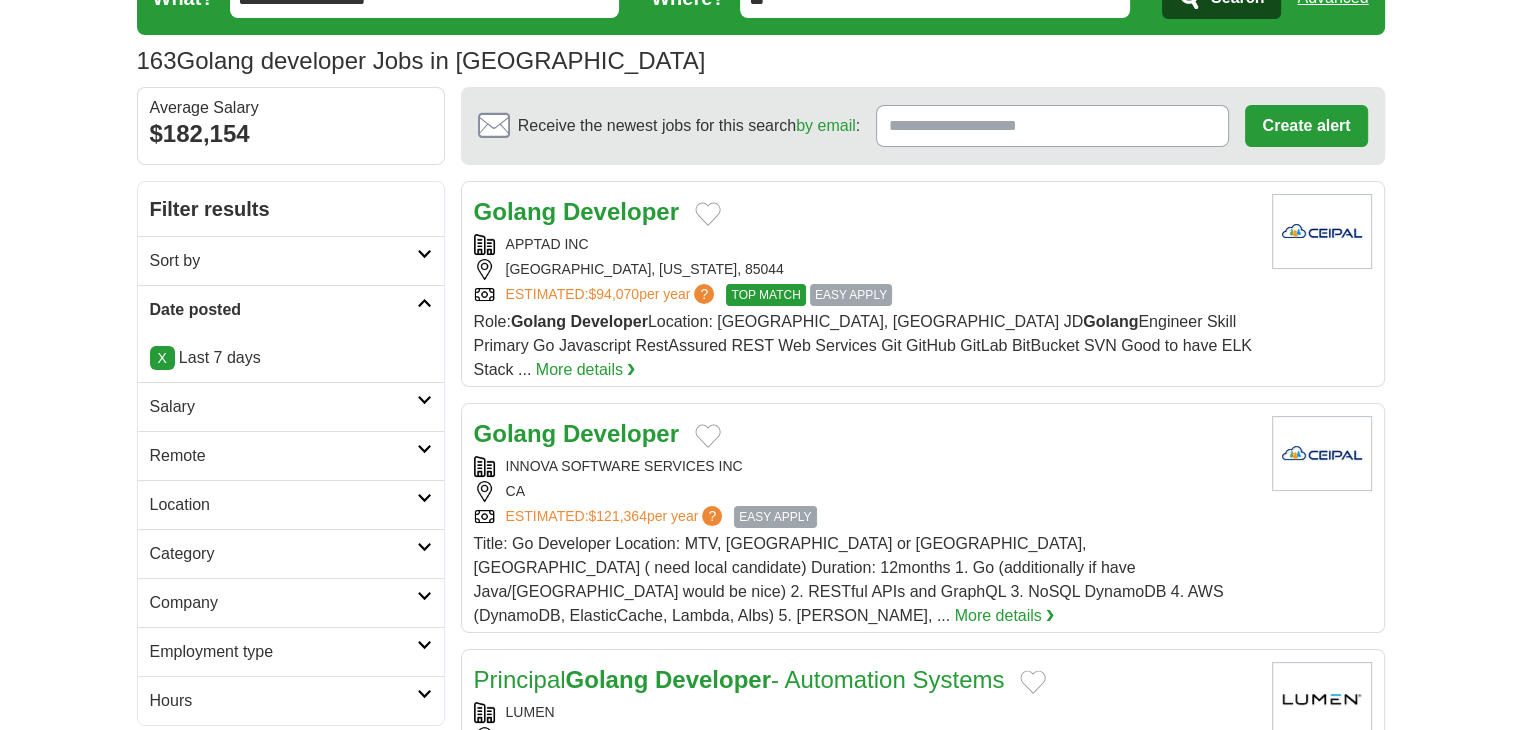 click on "Remote" at bounding box center (283, 456) 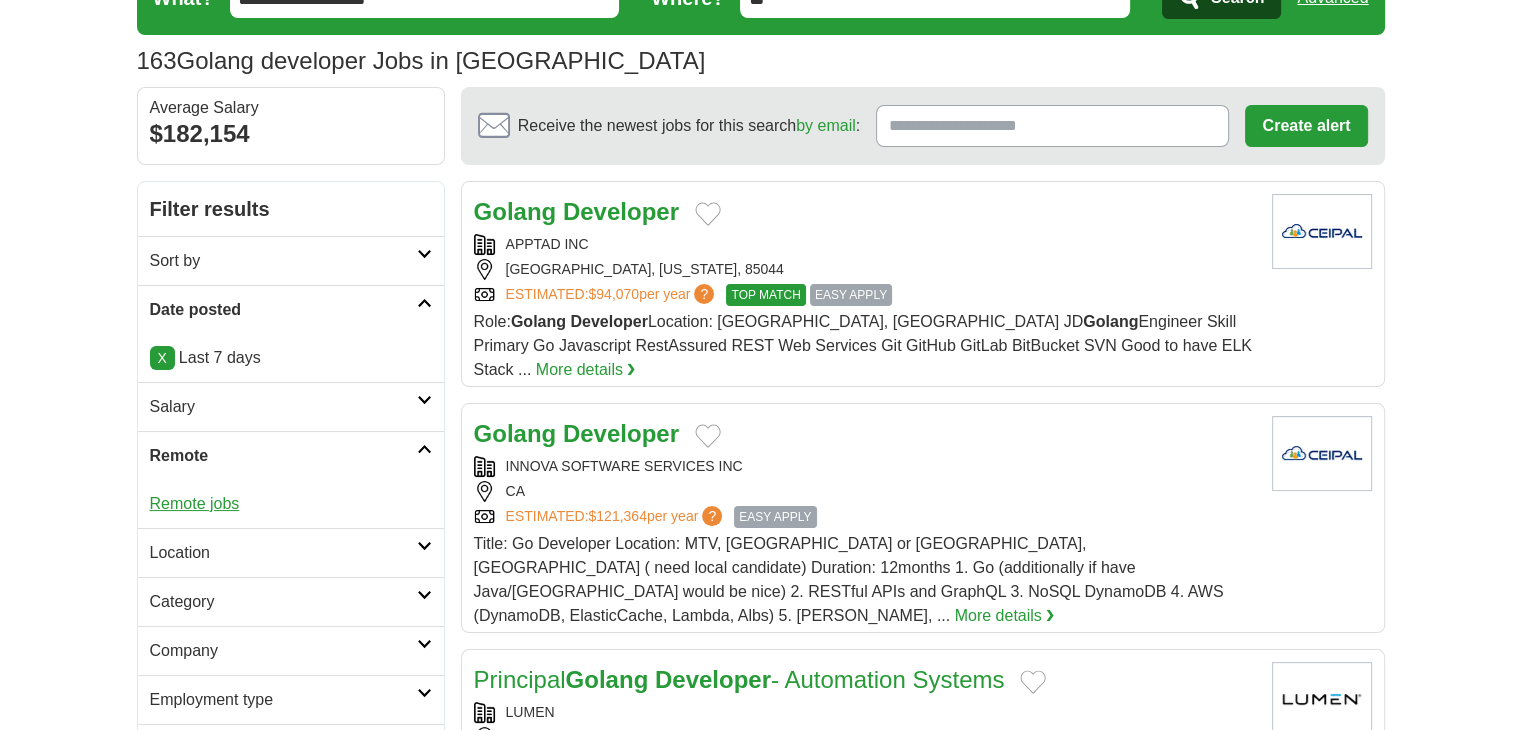click on "Remote jobs" at bounding box center [195, 503] 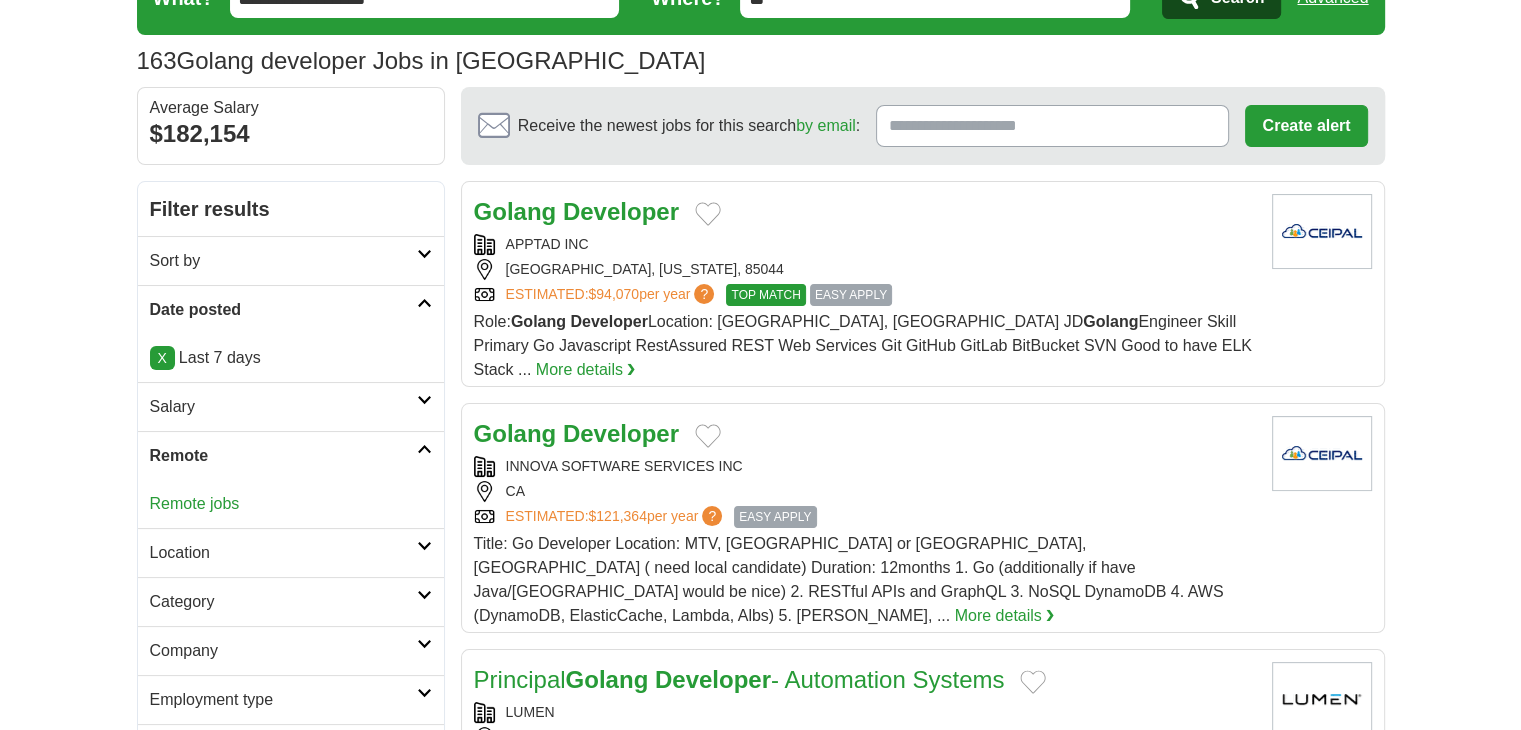 scroll, scrollTop: 200, scrollLeft: 0, axis: vertical 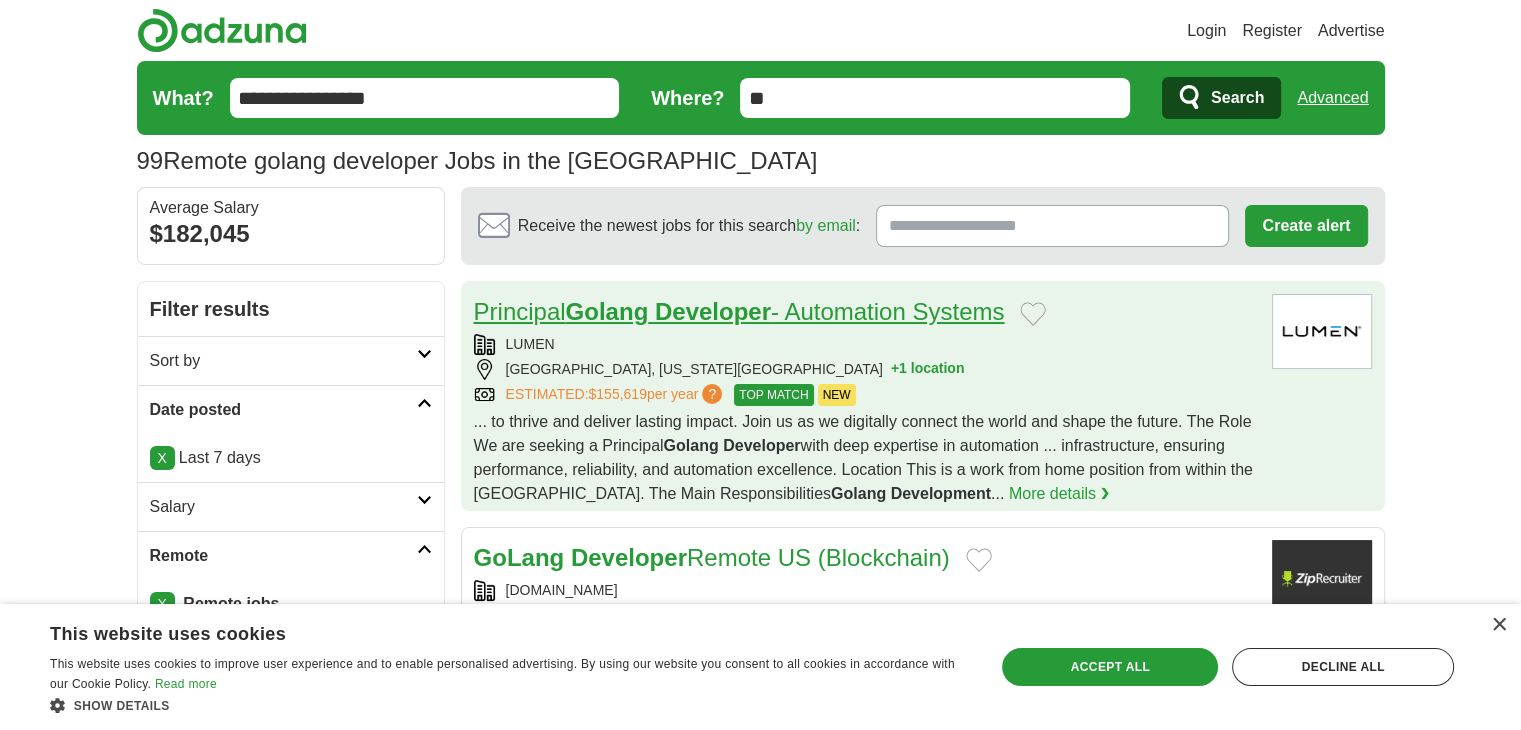 click on "Golang" at bounding box center (607, 311) 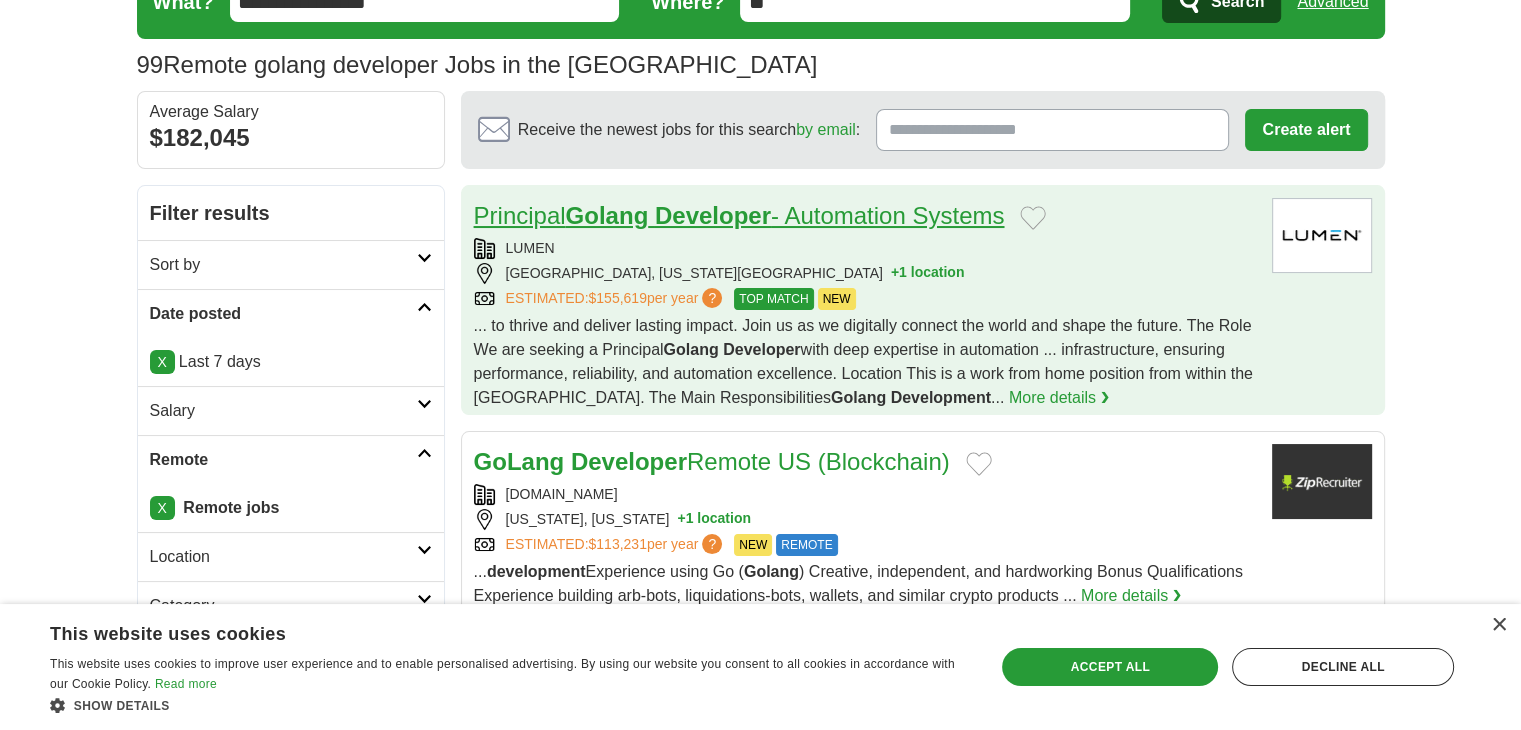 scroll, scrollTop: 300, scrollLeft: 0, axis: vertical 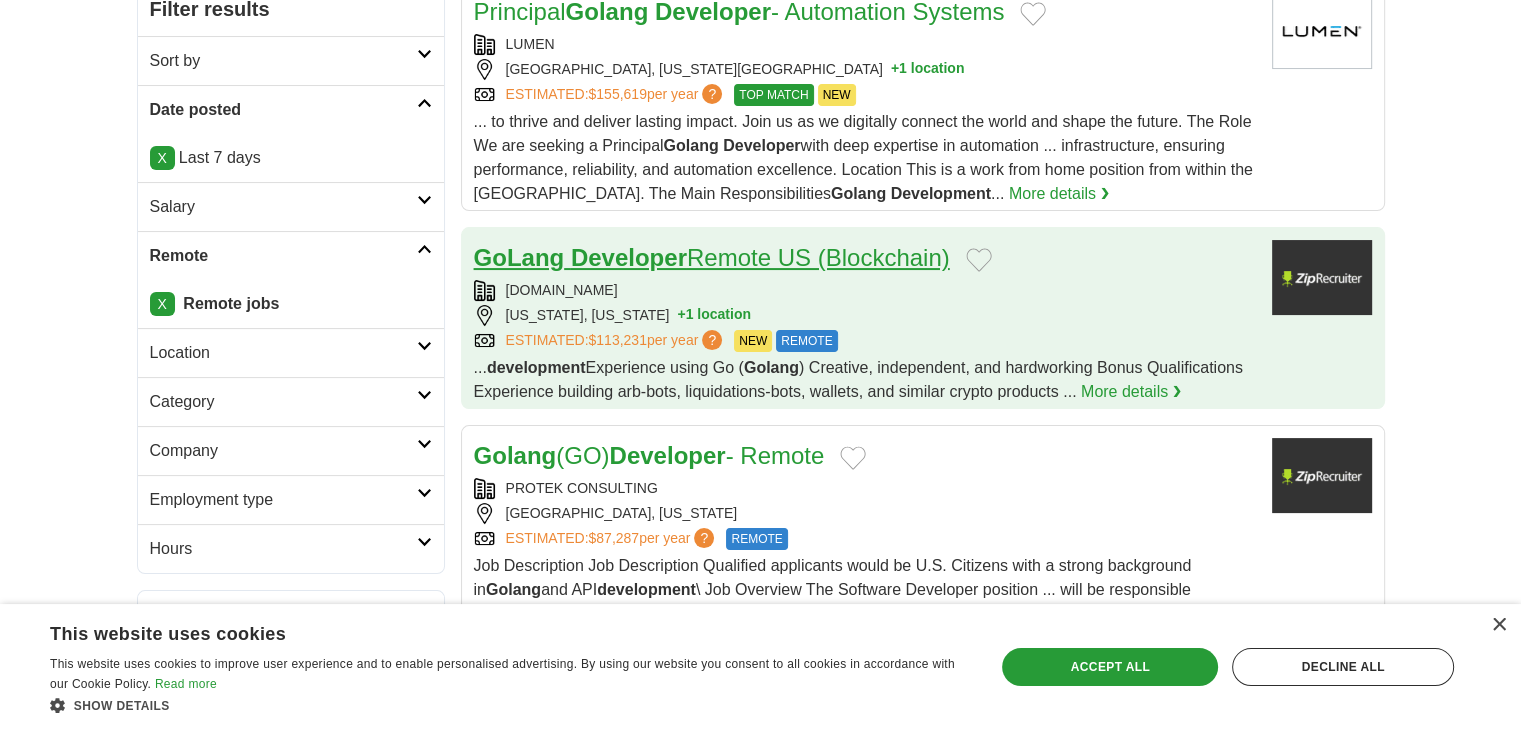 click on "GoLang   Developer  Remote US (Blockchain)" at bounding box center (712, 257) 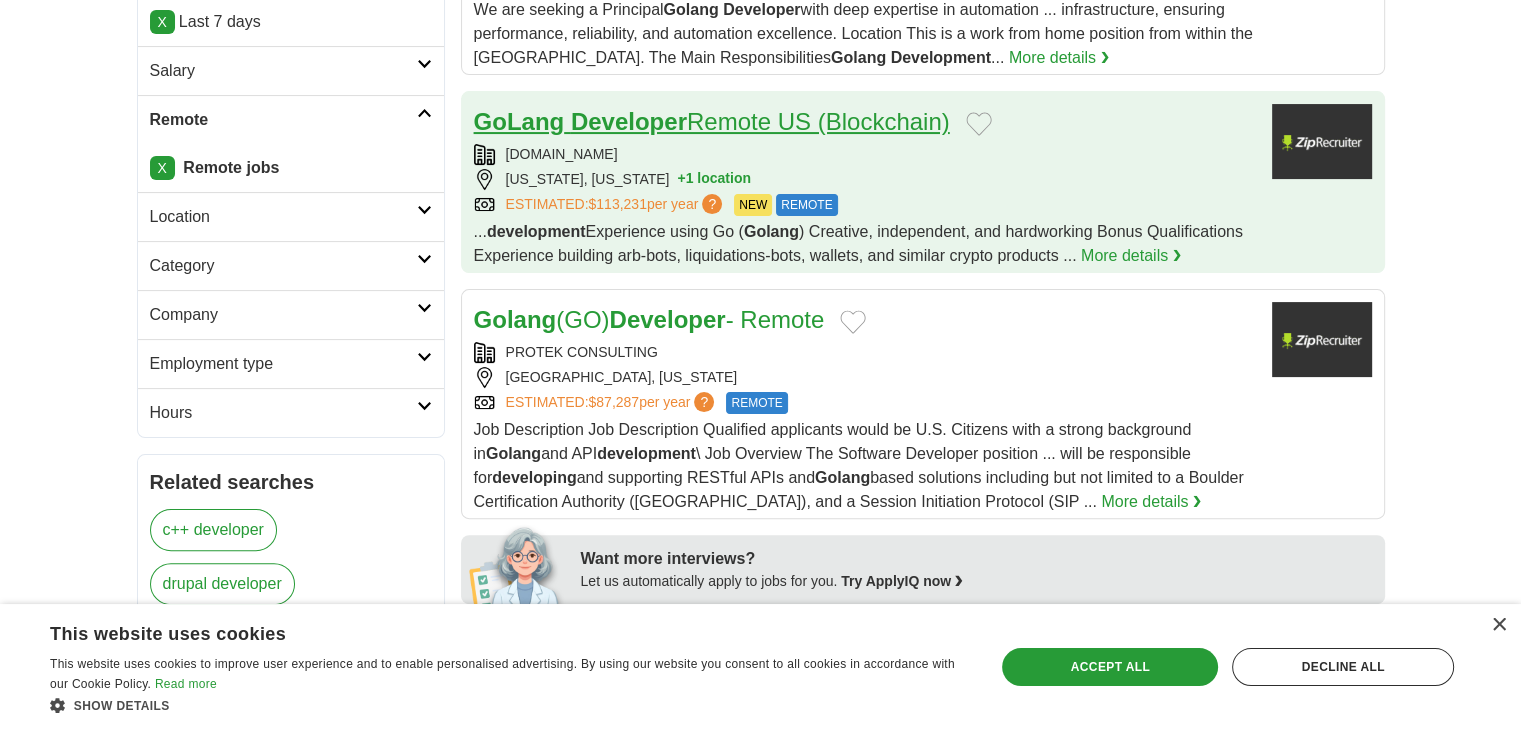 scroll, scrollTop: 600, scrollLeft: 0, axis: vertical 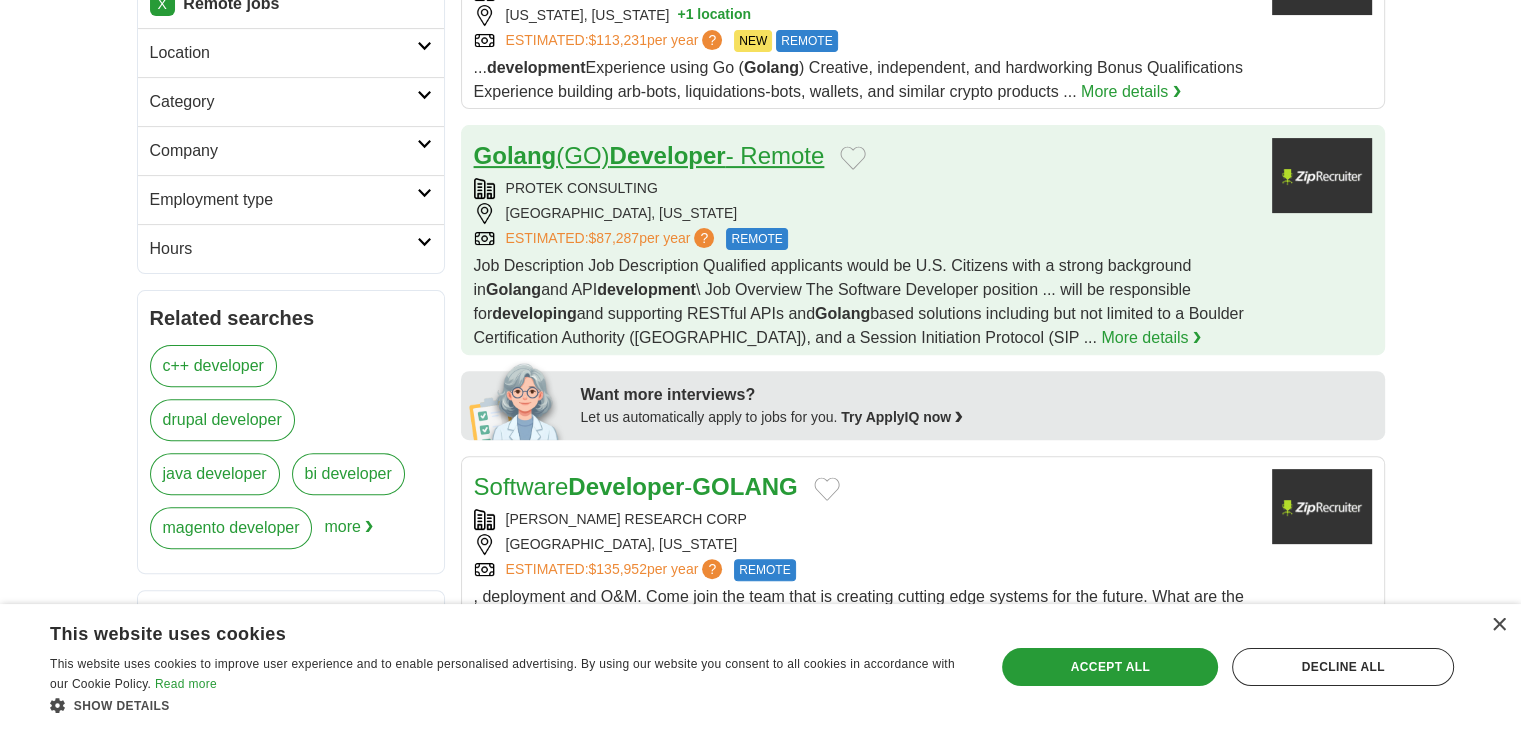 click on "Golang  (GO)  Developer  - Remote" at bounding box center (649, 155) 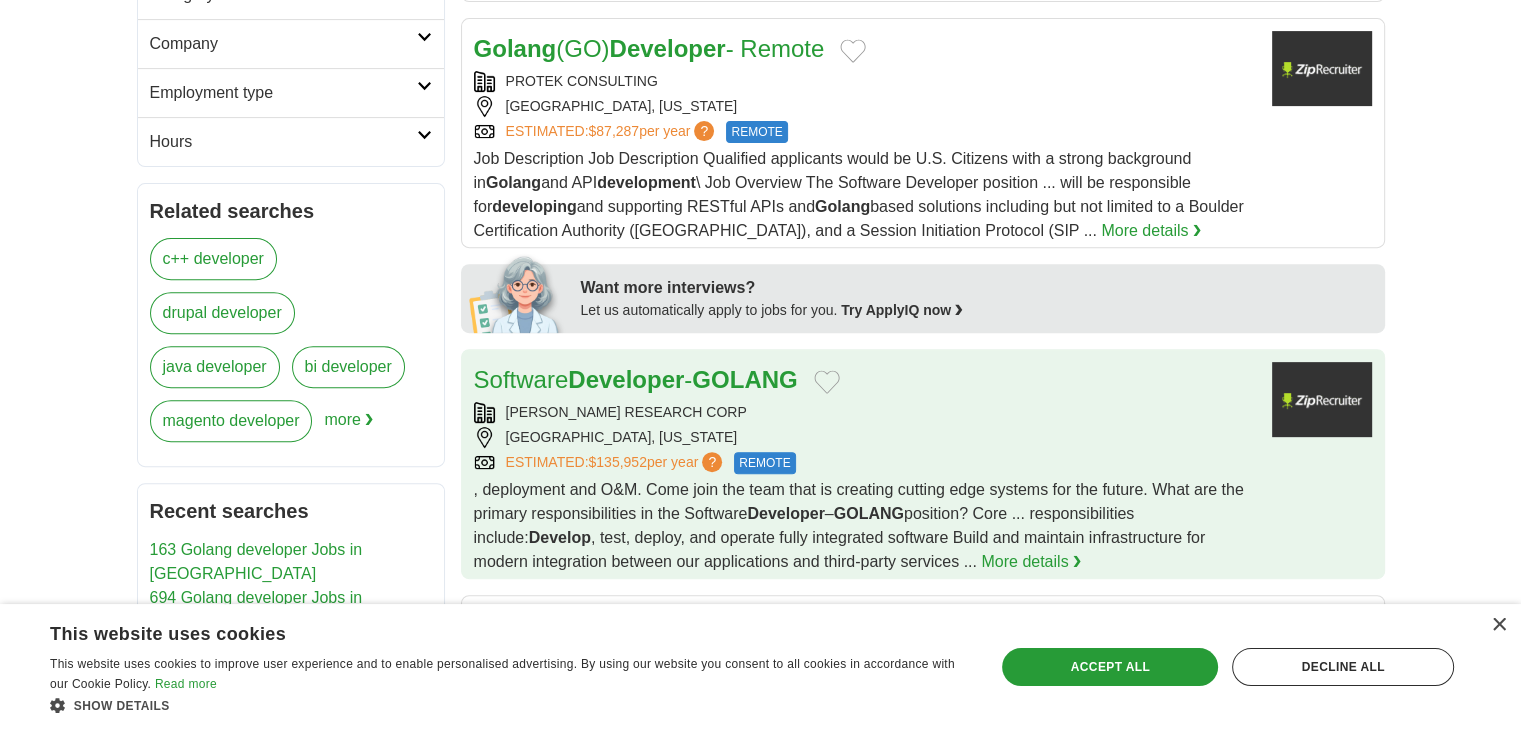 scroll, scrollTop: 900, scrollLeft: 0, axis: vertical 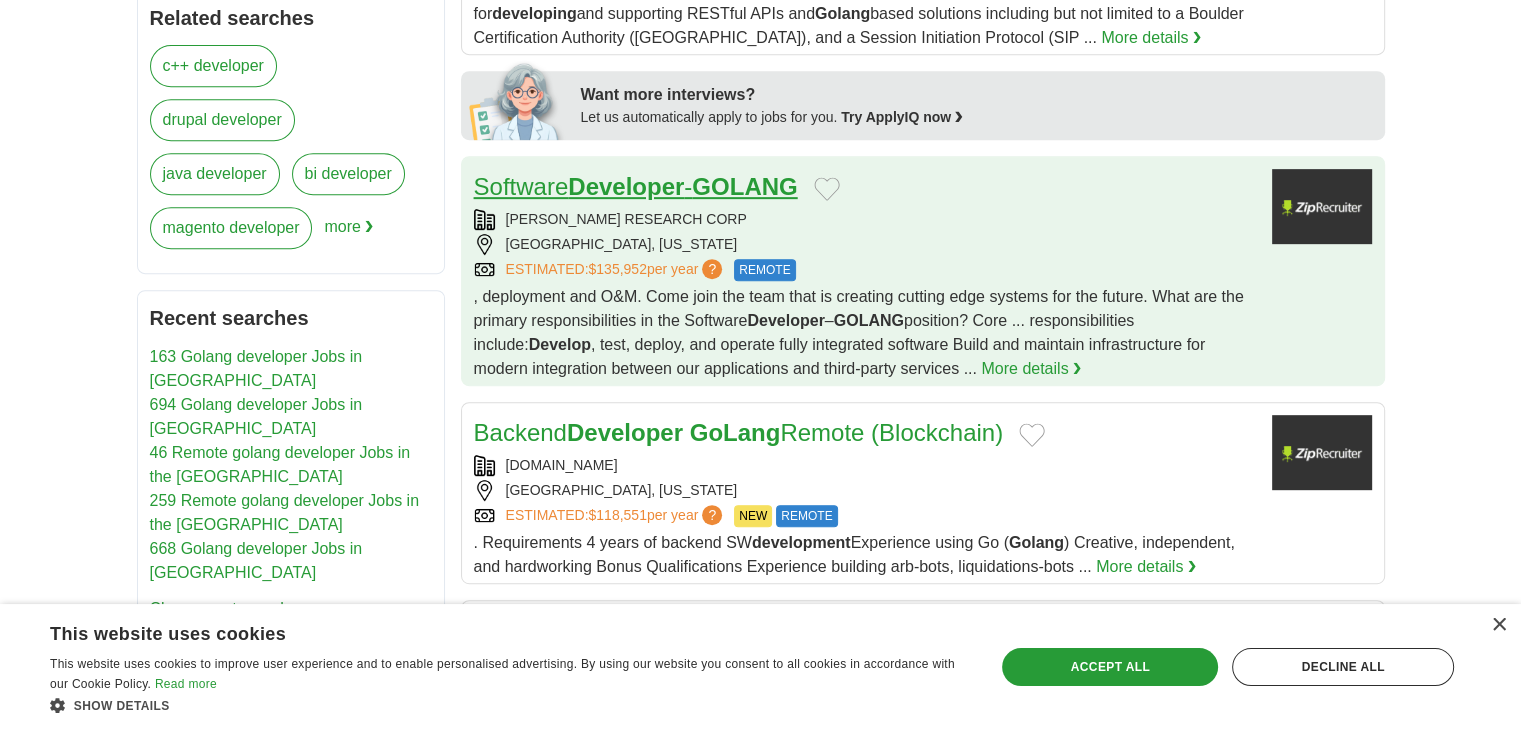 click on "Developer" at bounding box center [626, 186] 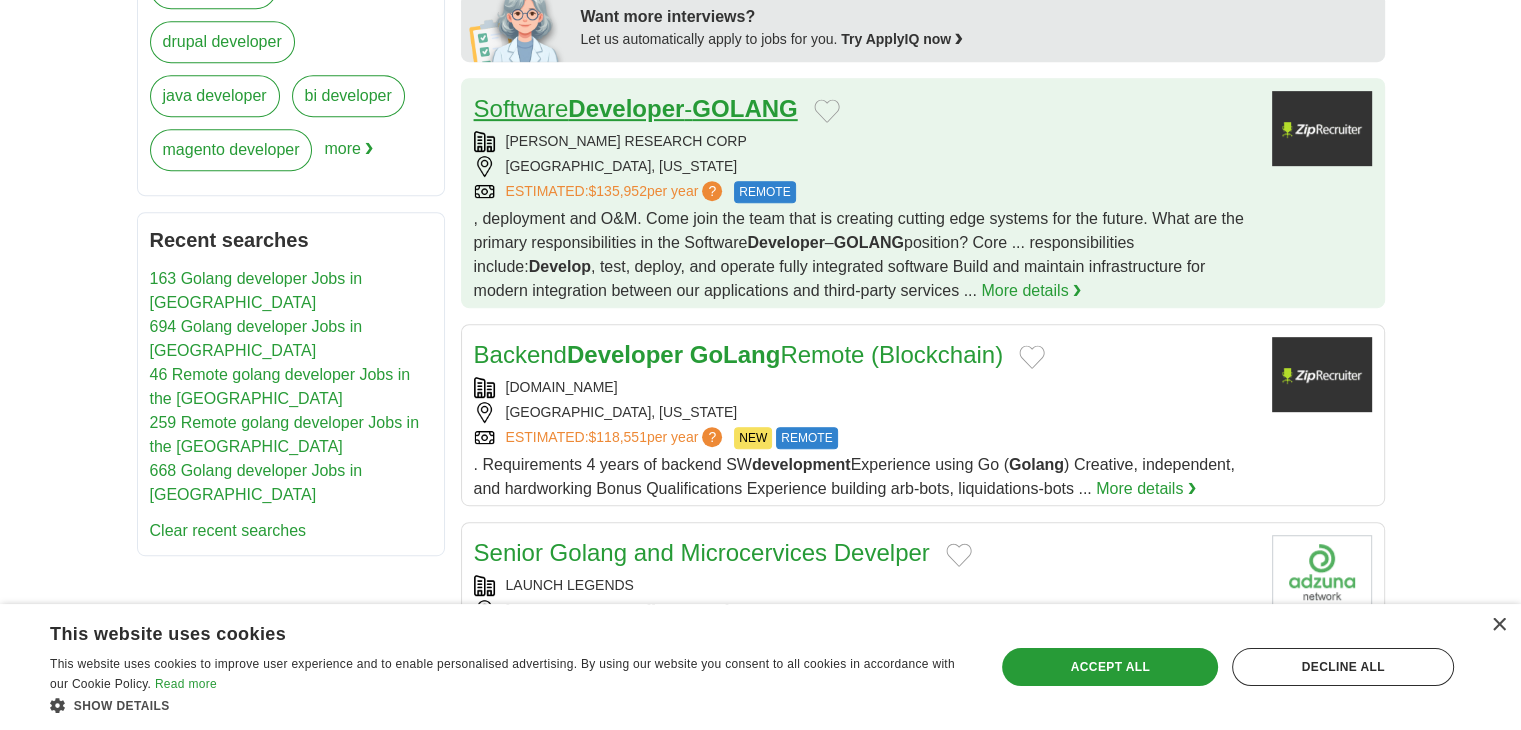 scroll, scrollTop: 1100, scrollLeft: 0, axis: vertical 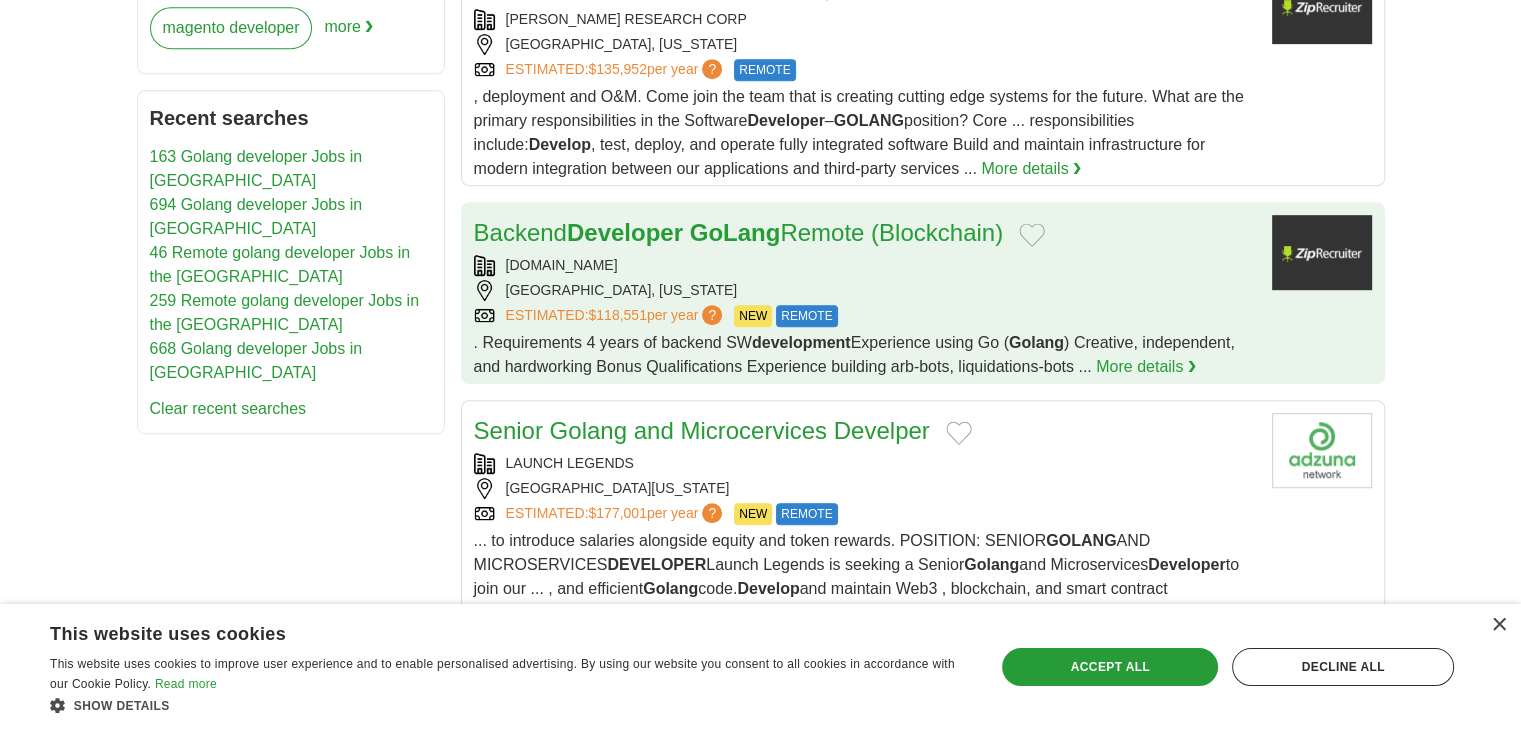 click on "Backend  Developer   GoLang  Remote (Blockchain)" at bounding box center [739, 233] 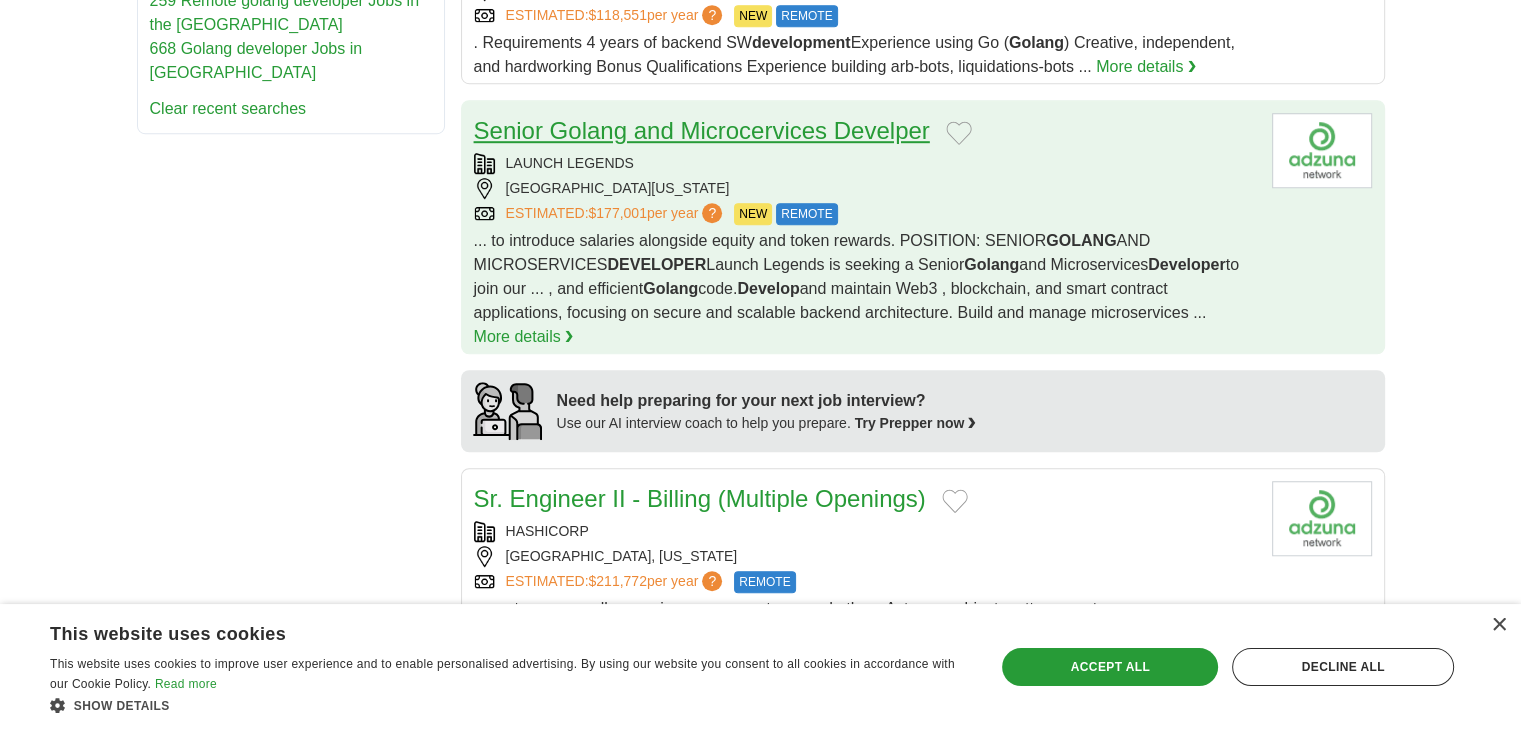 click on "Senior Golang and Microcervices Develper" at bounding box center [702, 130] 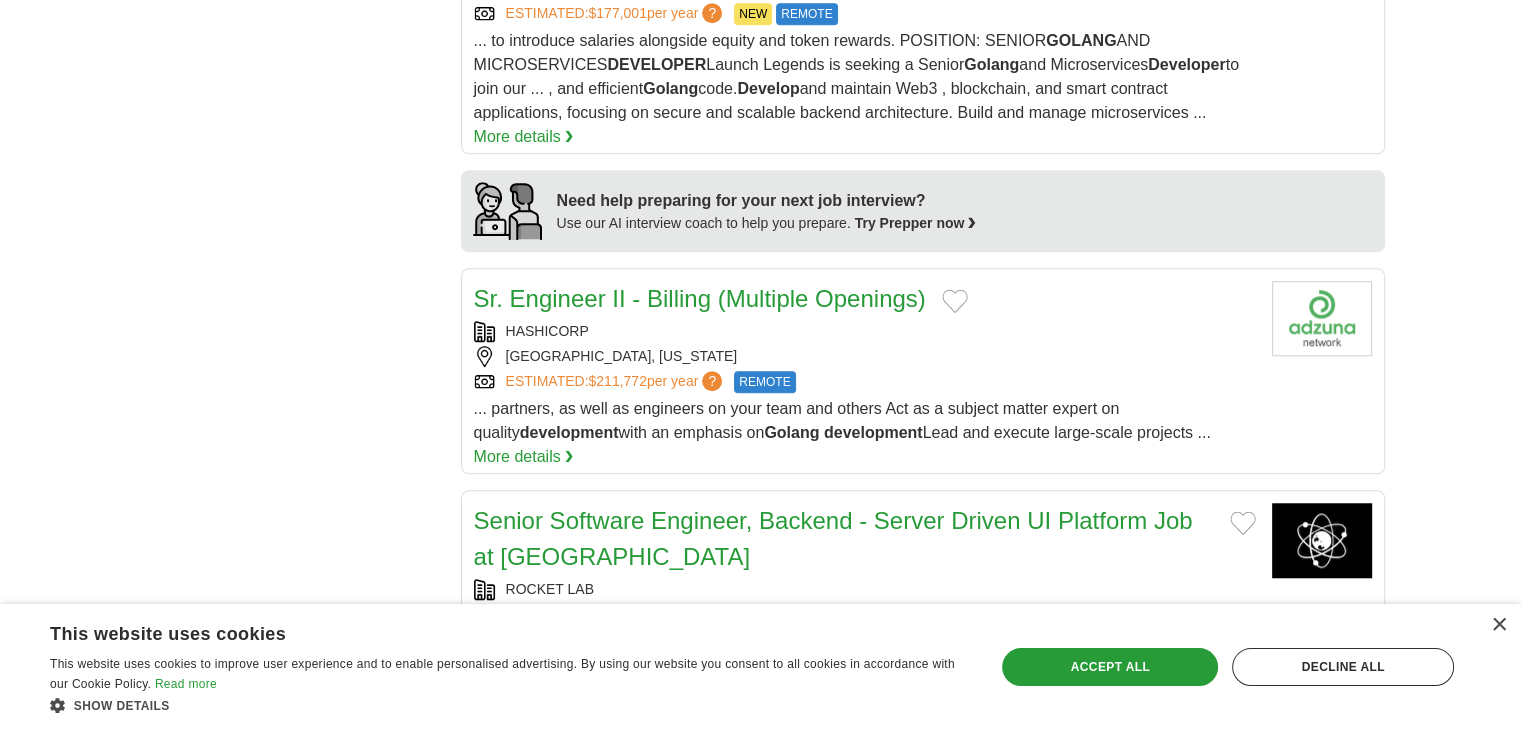 scroll, scrollTop: 1100, scrollLeft: 0, axis: vertical 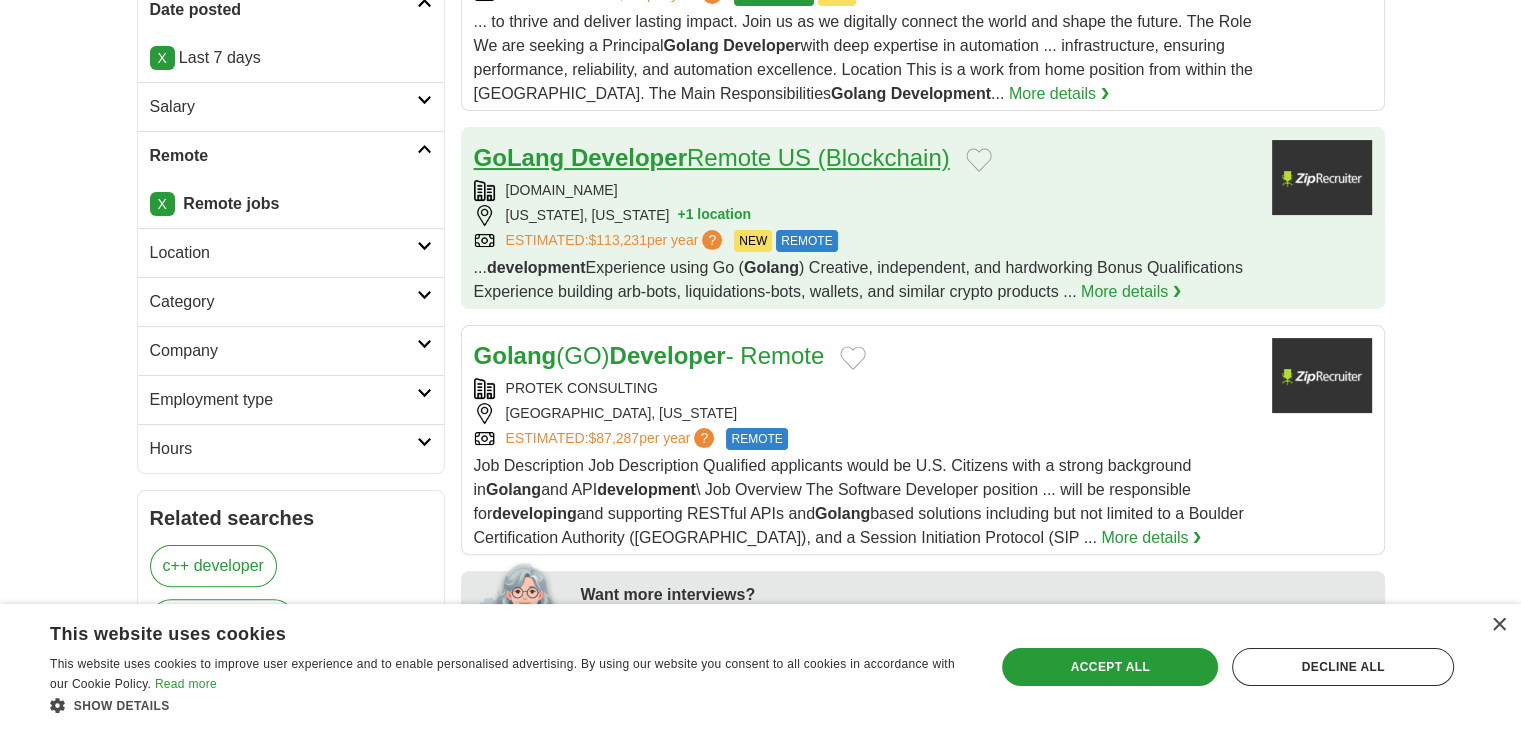 click on "Developer" at bounding box center [629, 157] 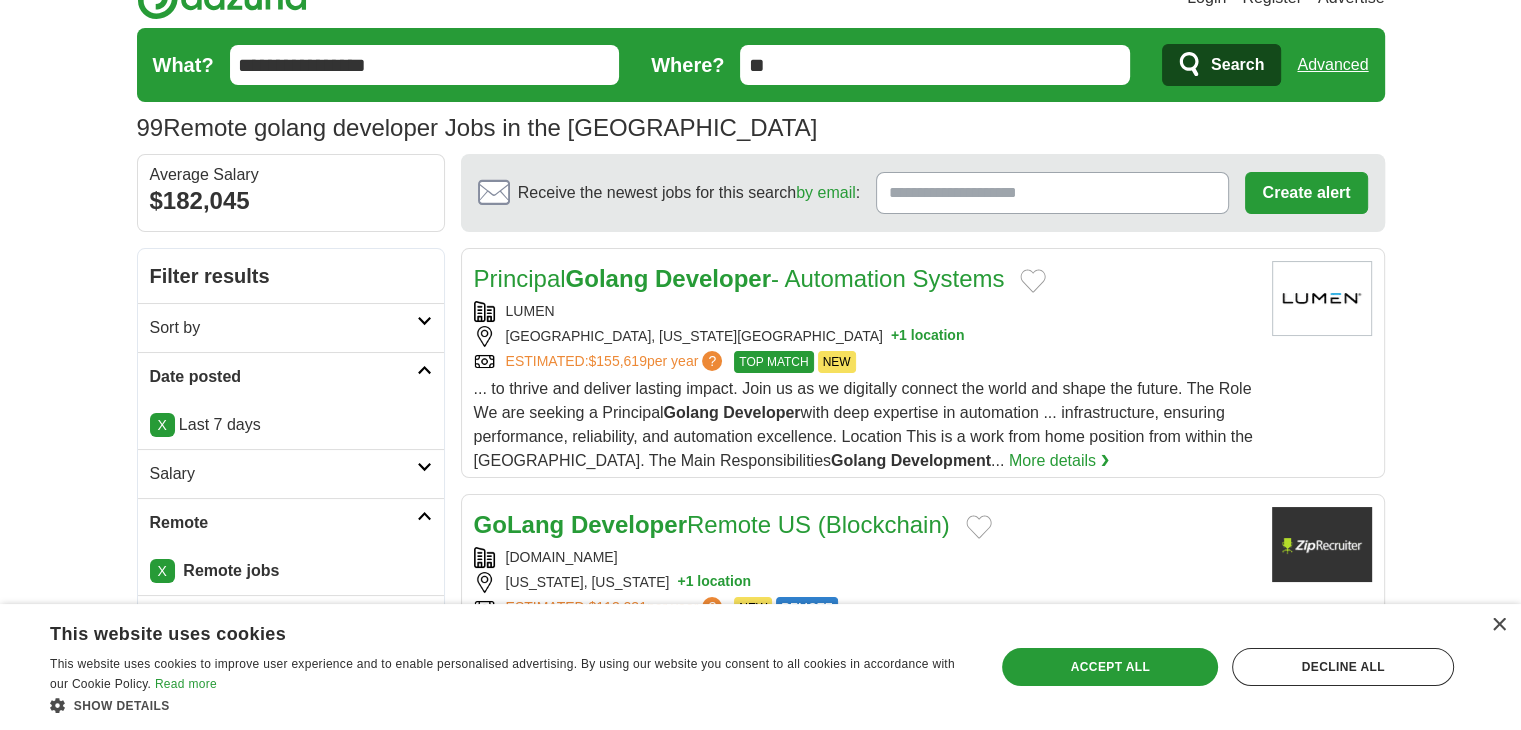 scroll, scrollTop: 0, scrollLeft: 0, axis: both 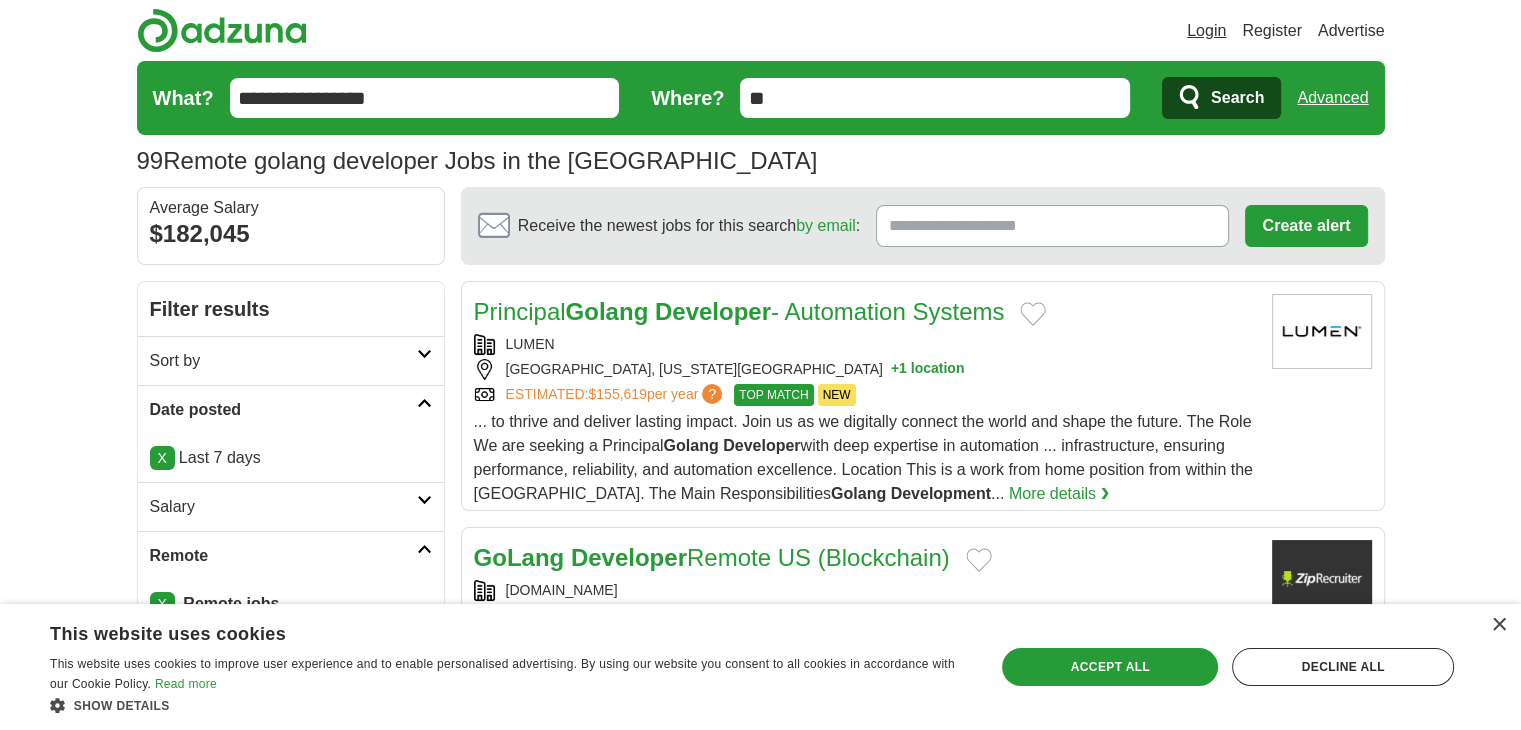 click on "Login" at bounding box center (1206, 31) 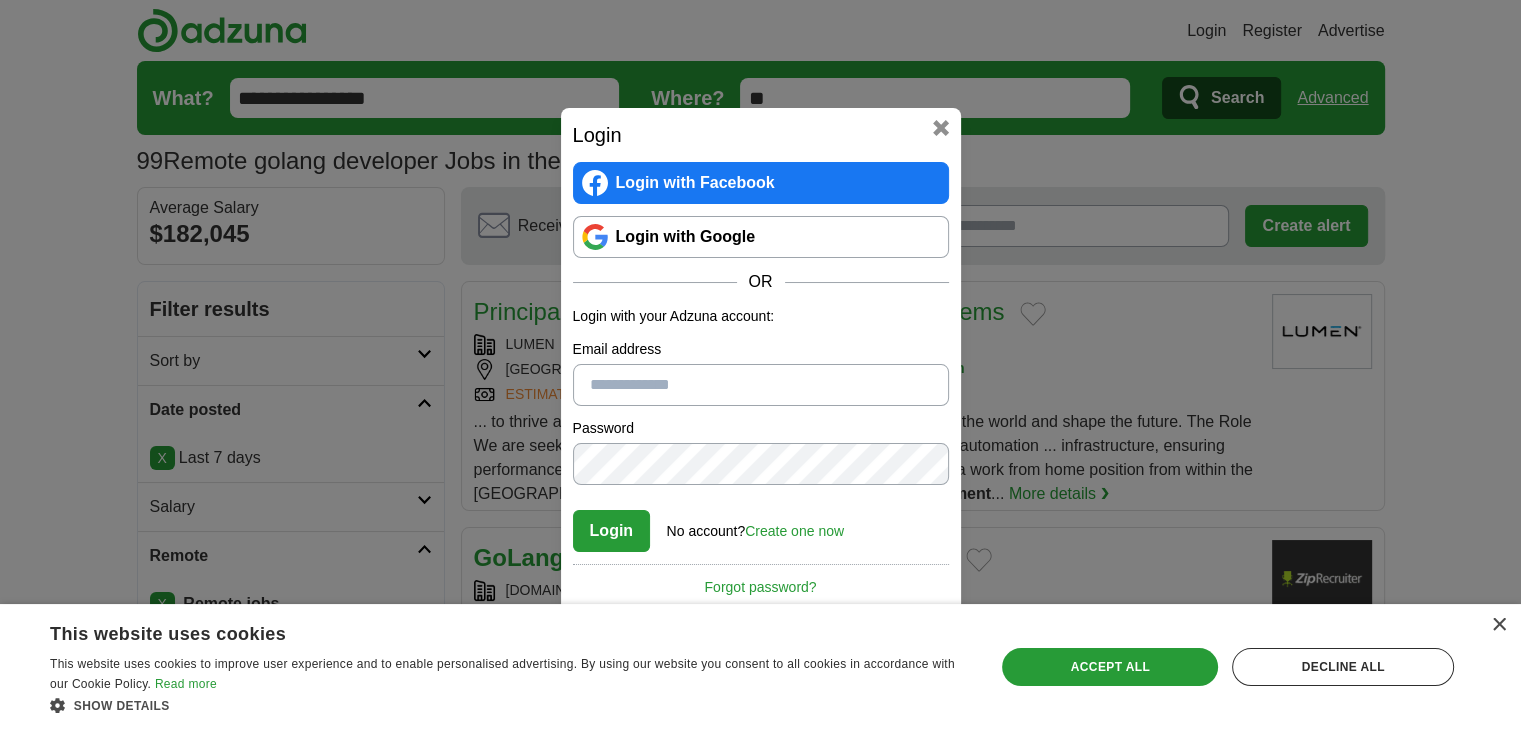 click on "Login with Facebook
Login with Google
OR" at bounding box center (761, 228) 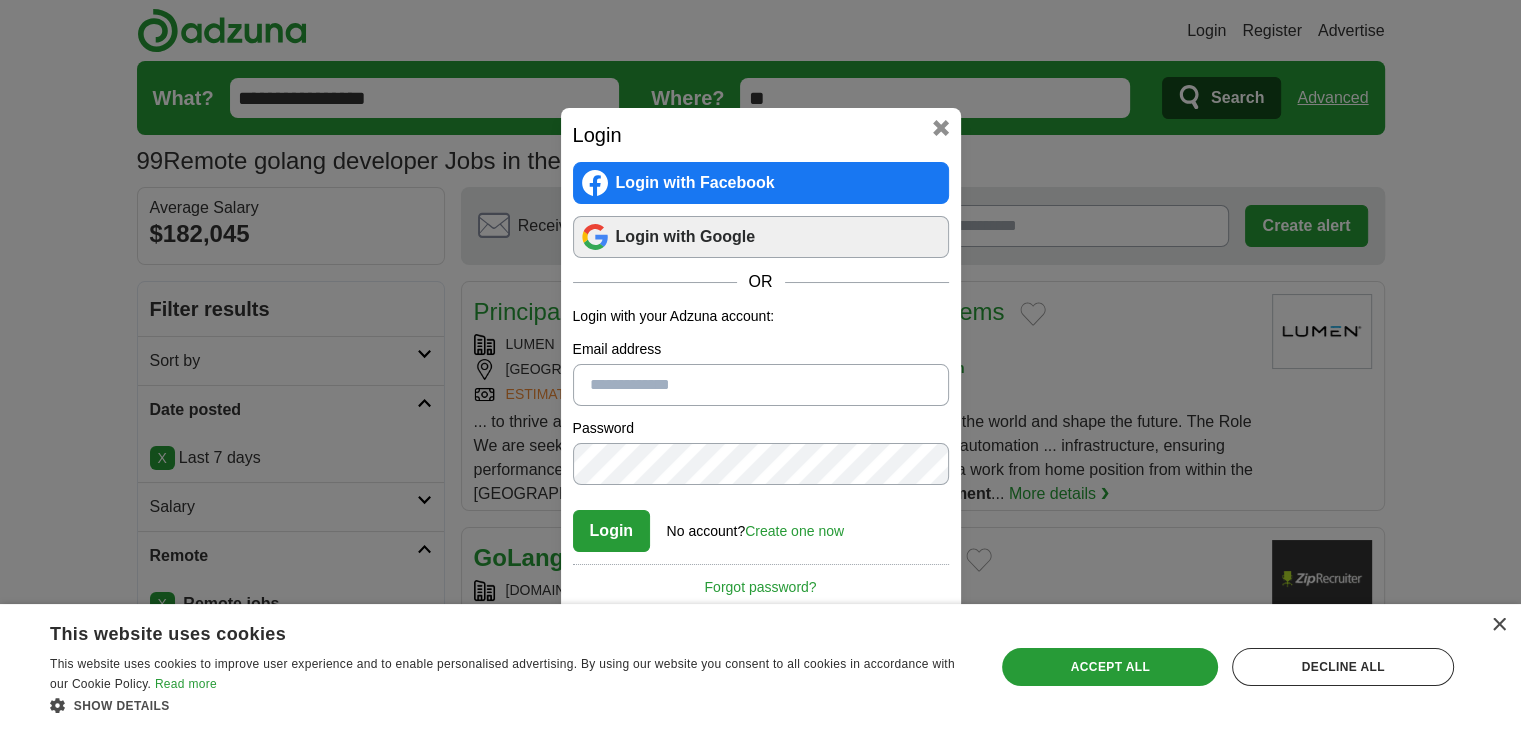 click on "Login with Google" at bounding box center [761, 237] 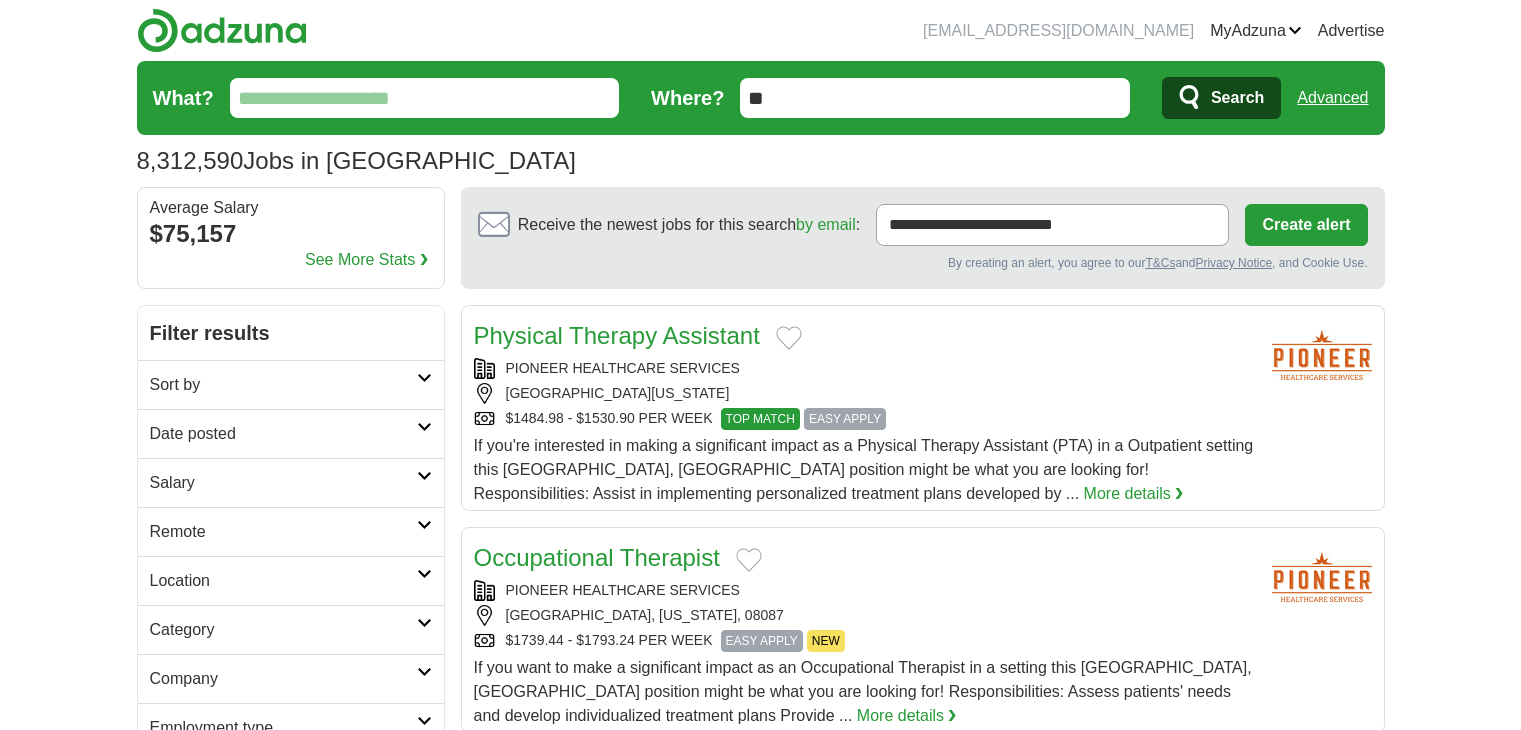 scroll, scrollTop: 0, scrollLeft: 0, axis: both 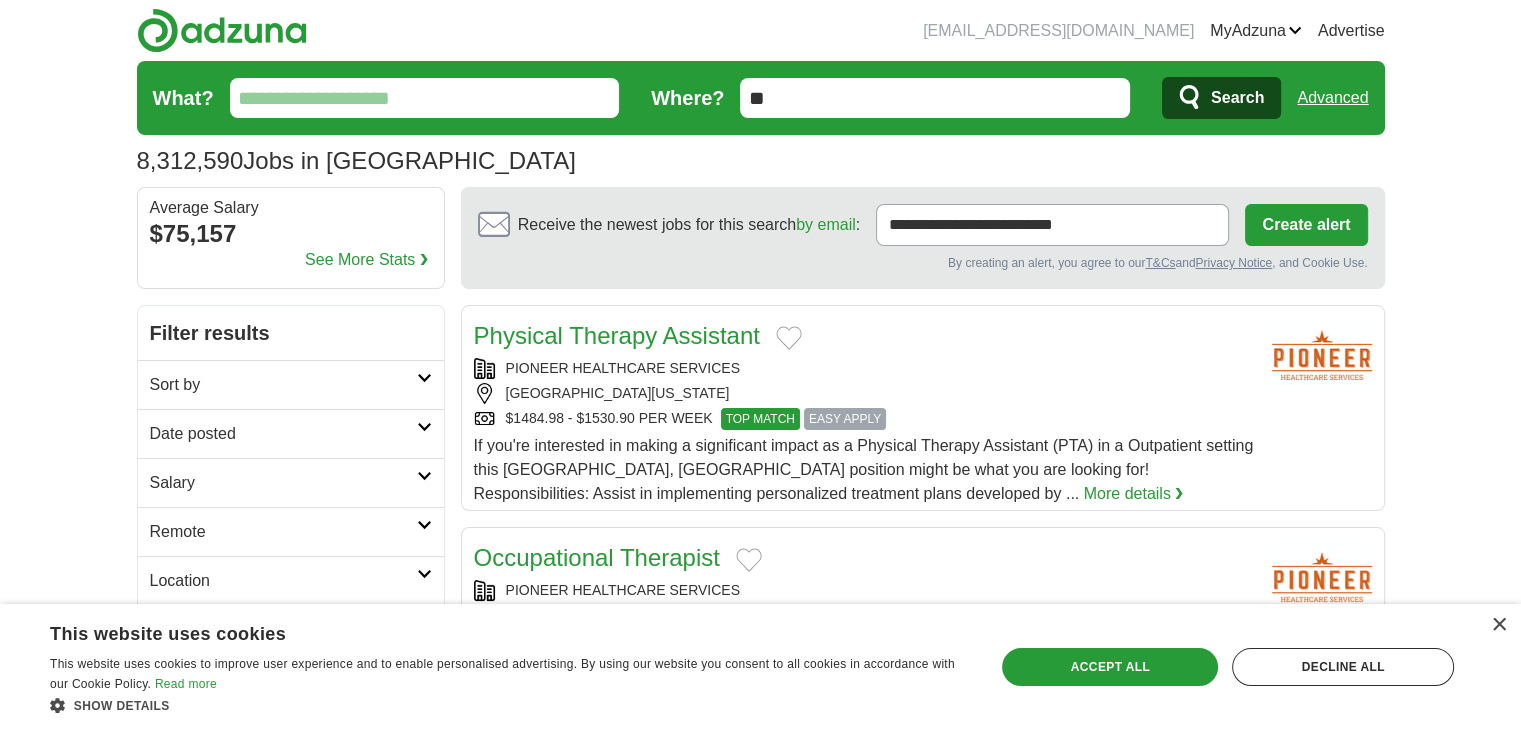 click on "What?" at bounding box center (425, 98) 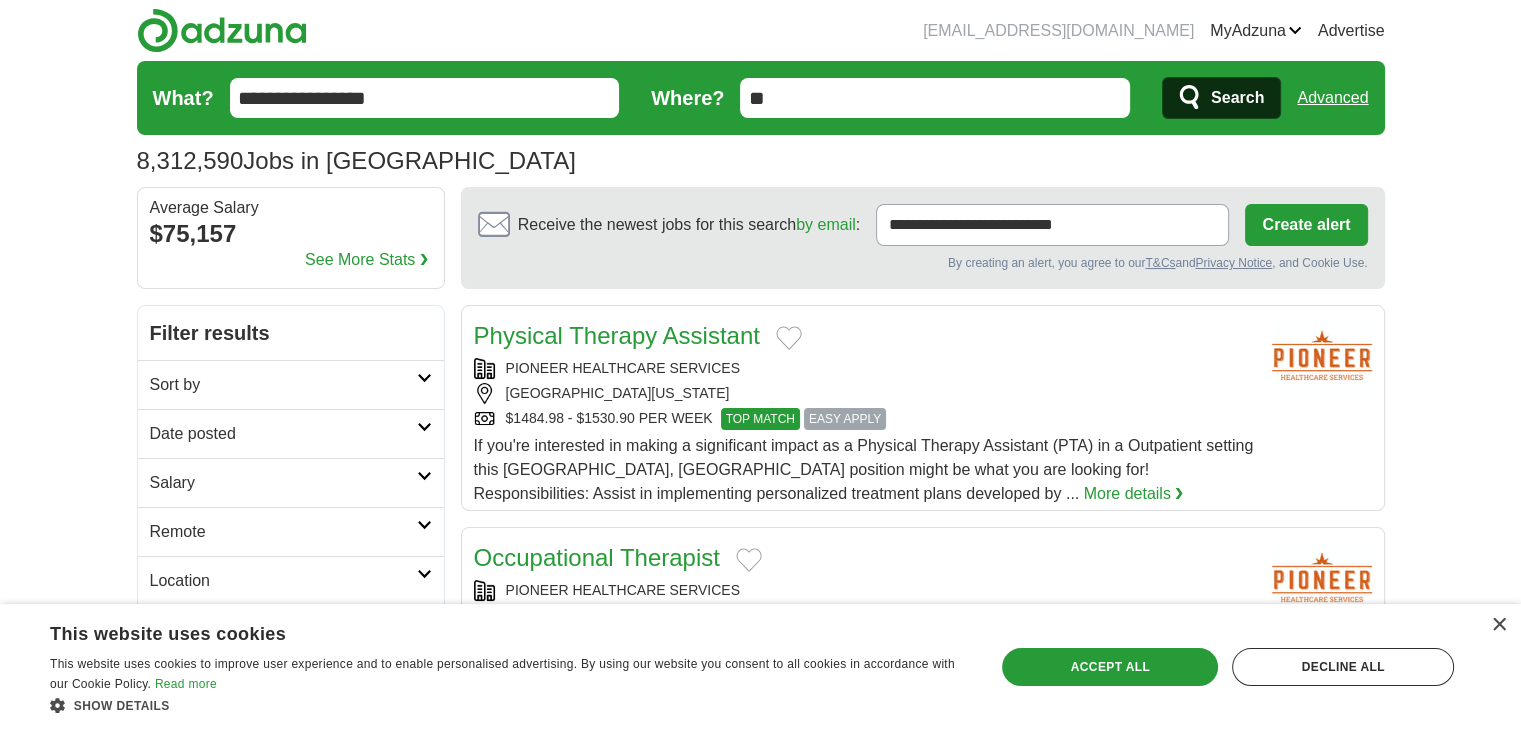 type on "**********" 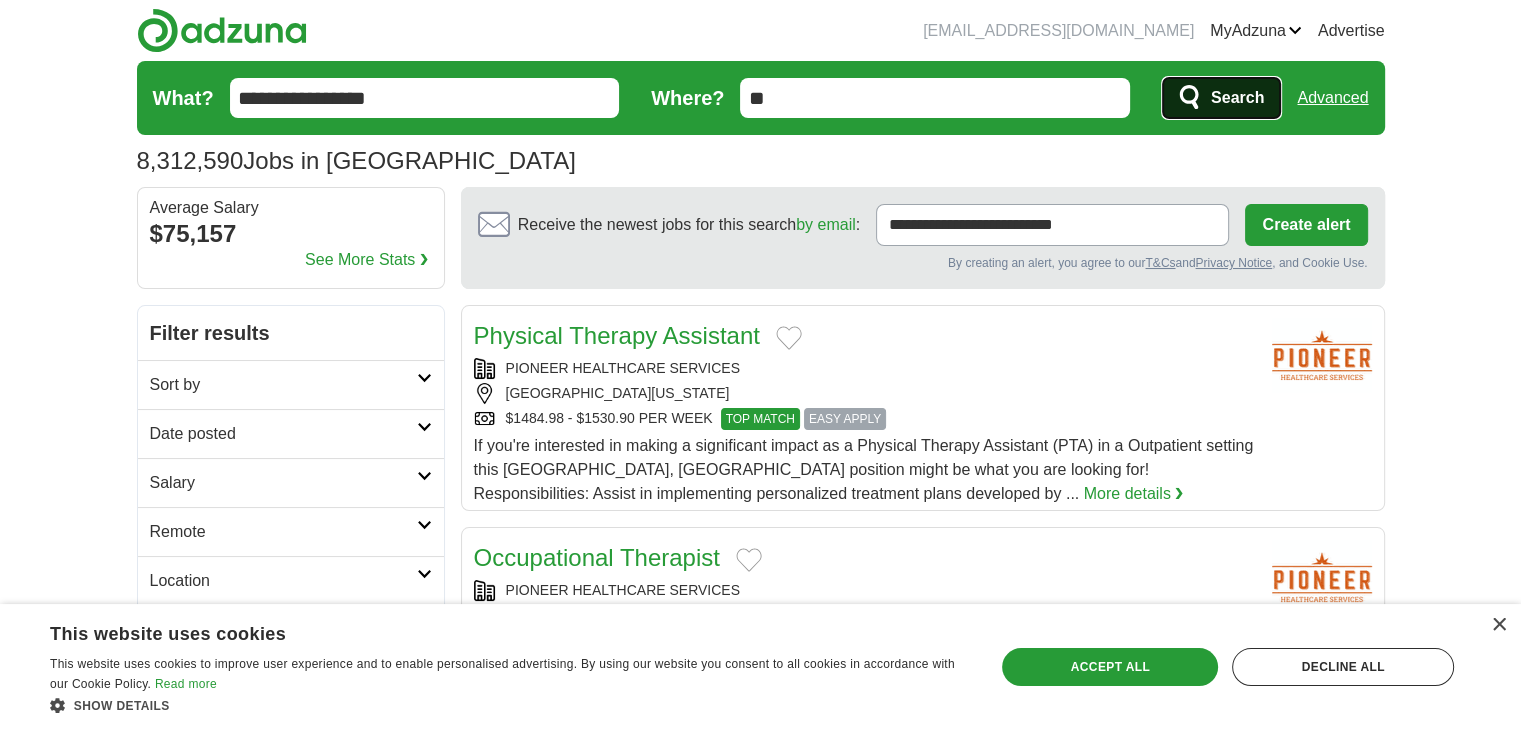 click 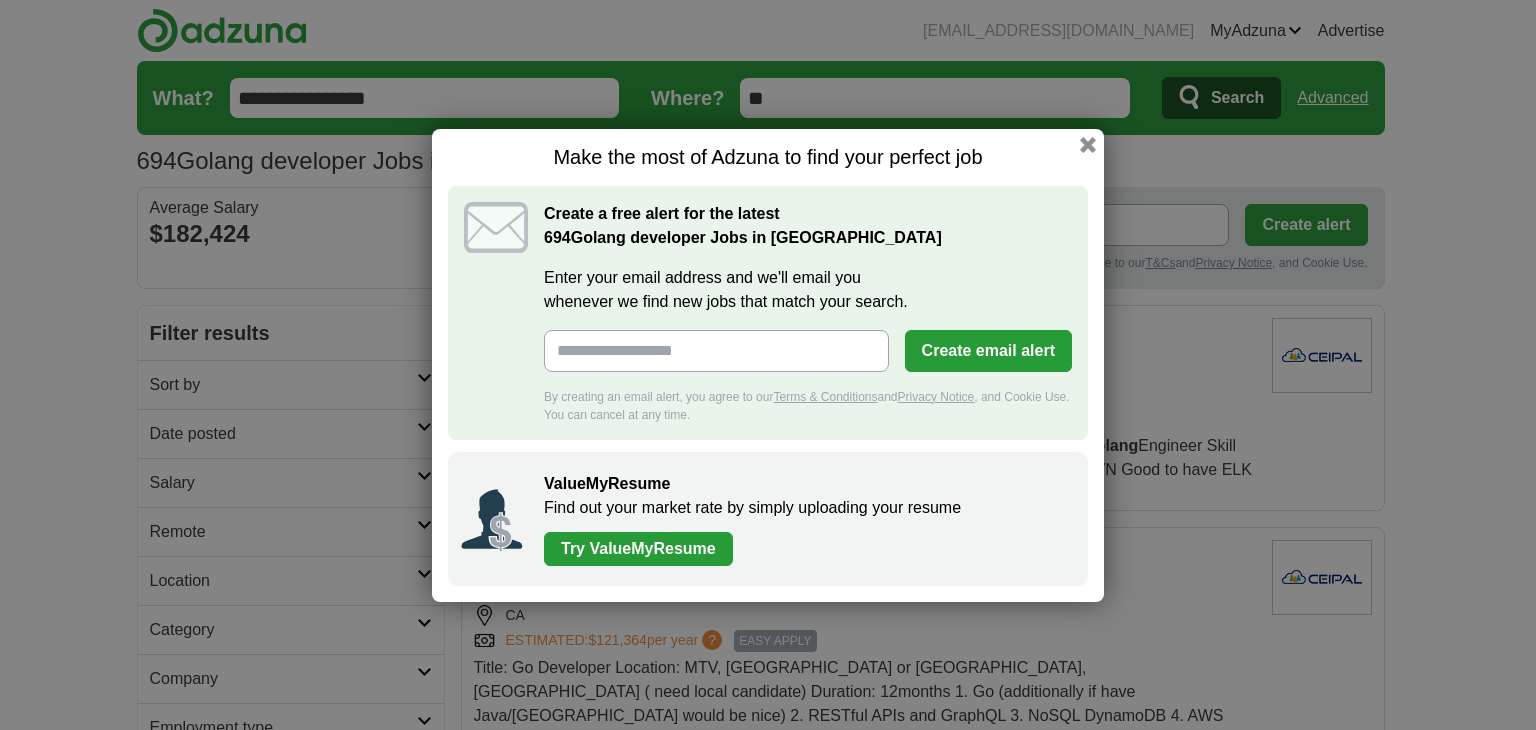 scroll, scrollTop: 0, scrollLeft: 0, axis: both 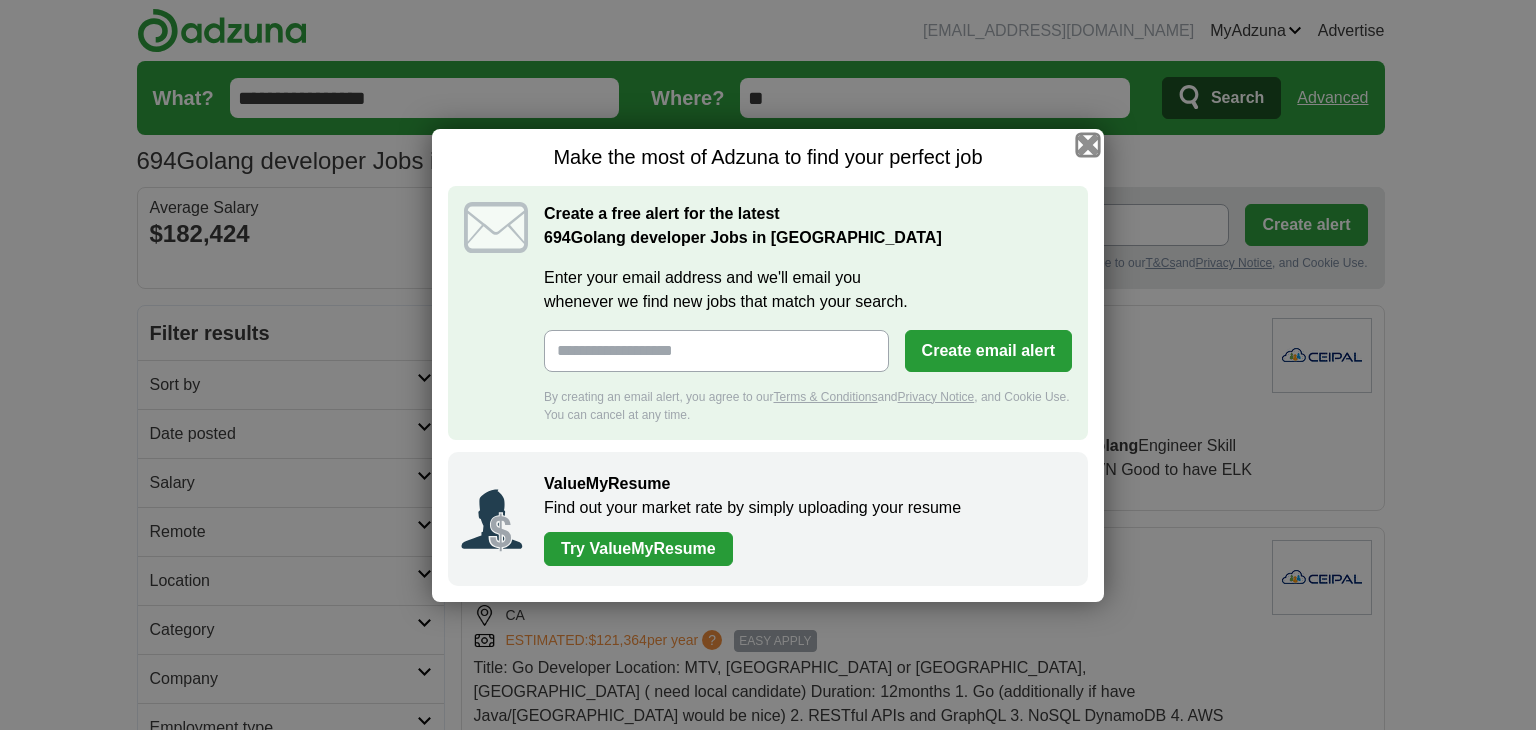click at bounding box center [1088, 144] 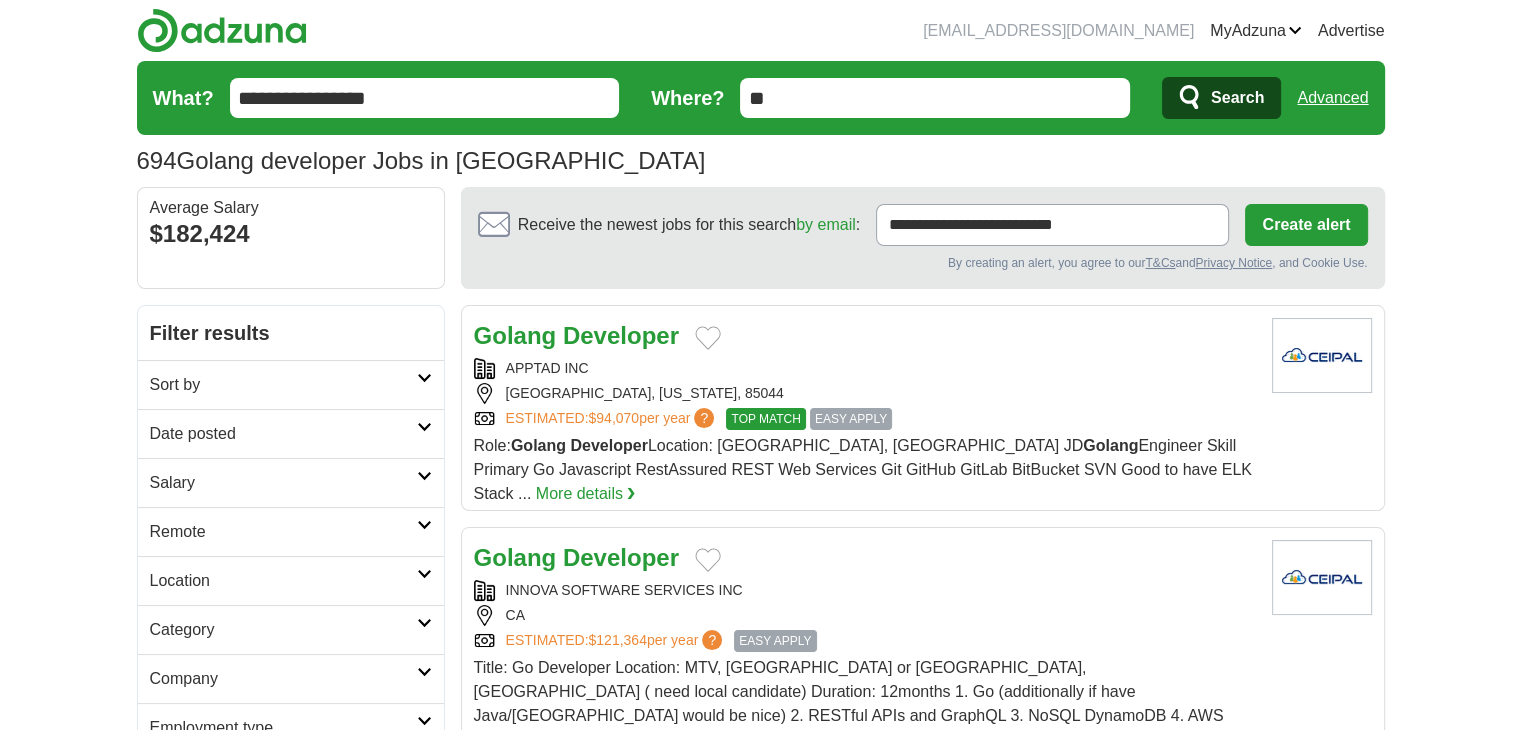click on "Date posted" at bounding box center (291, 433) 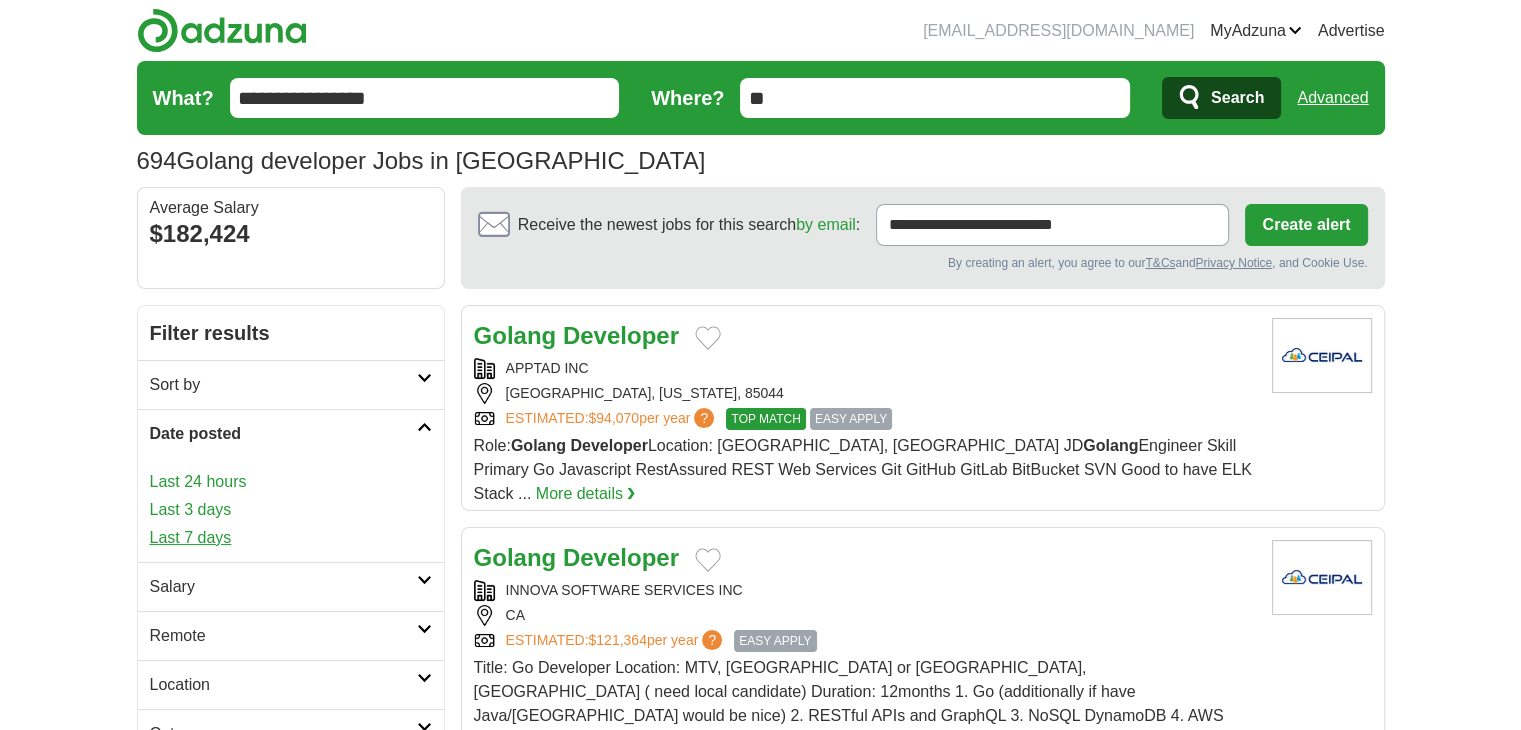 click on "Last 7 days" at bounding box center (291, 538) 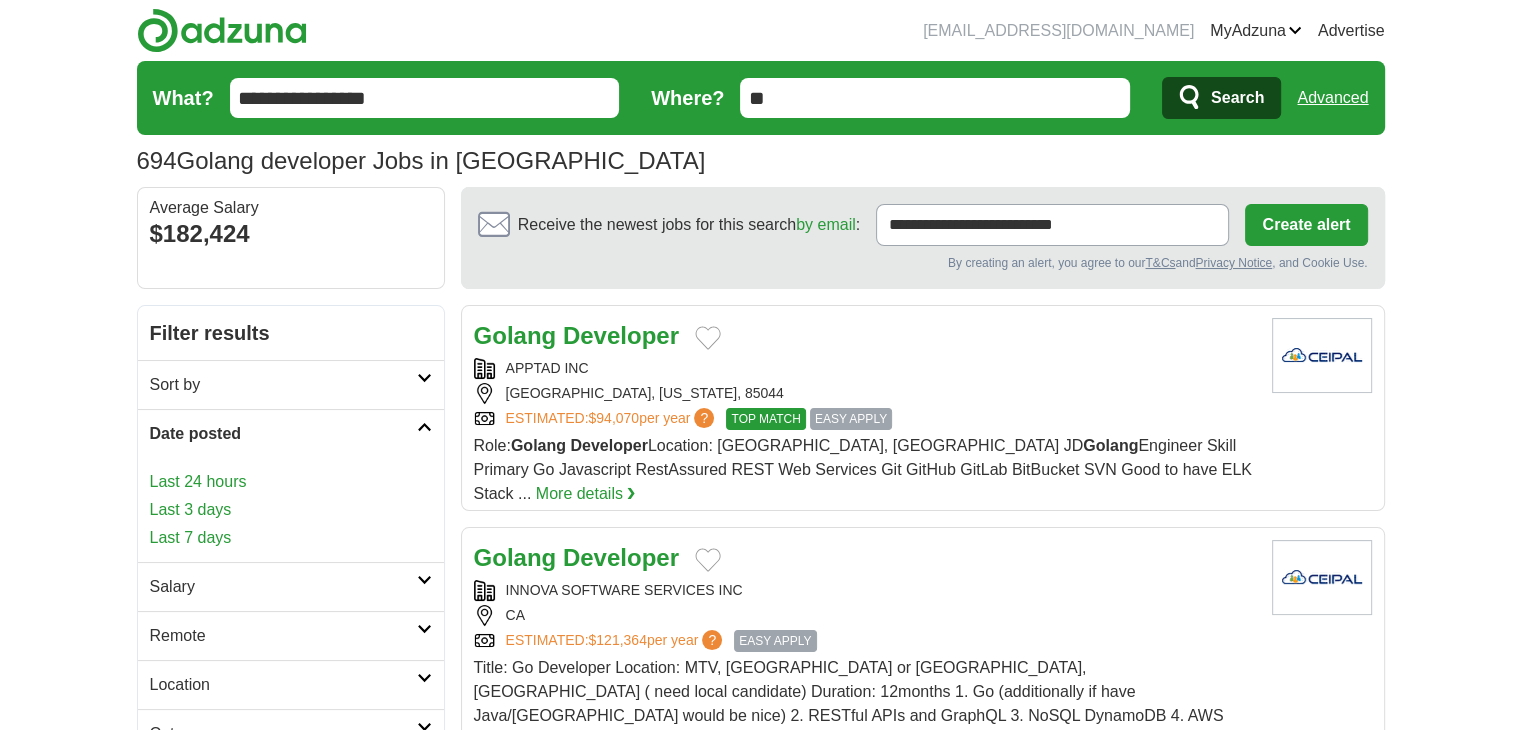 scroll, scrollTop: 200, scrollLeft: 0, axis: vertical 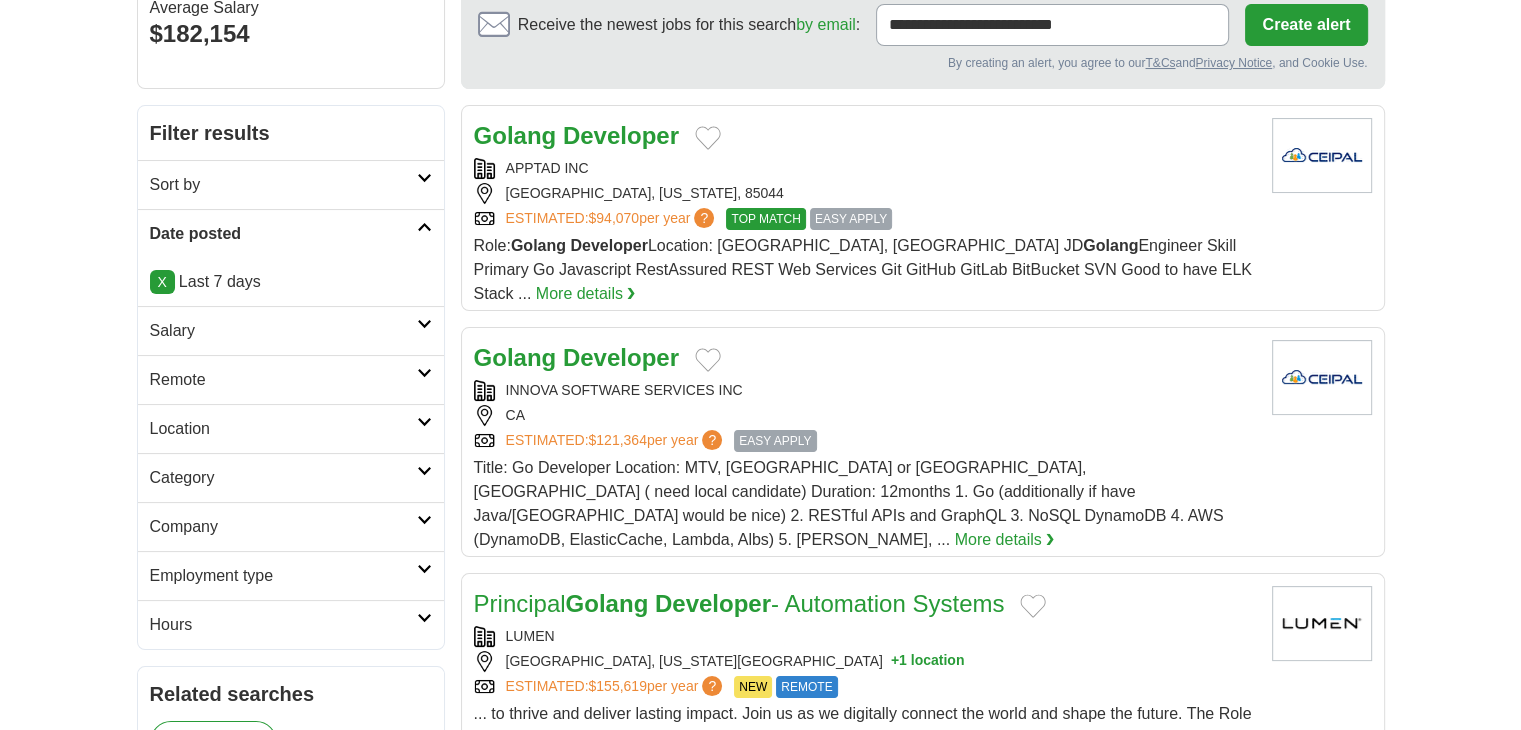 click on "Remote" at bounding box center (291, 379) 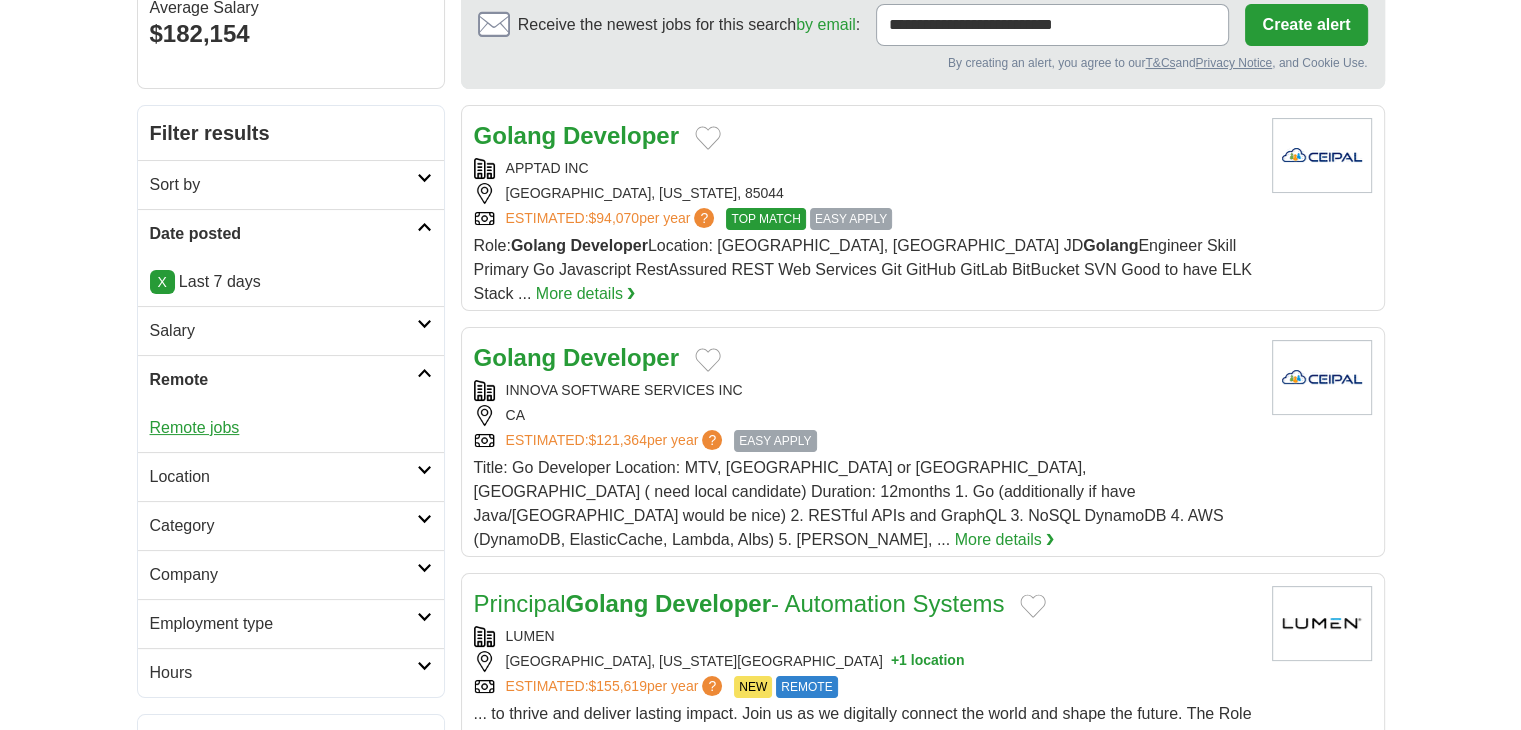 click on "Remote jobs" at bounding box center [195, 427] 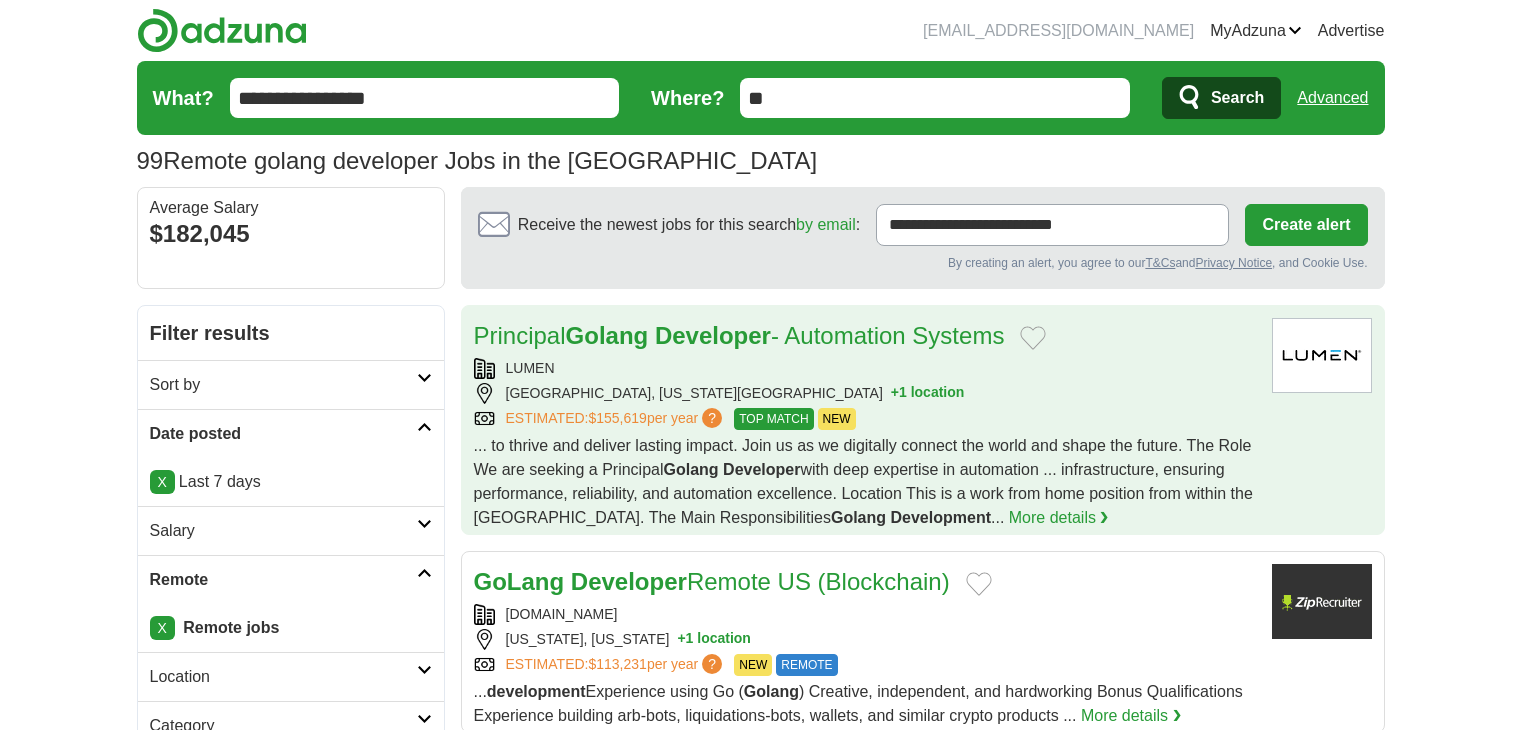 scroll, scrollTop: 0, scrollLeft: 0, axis: both 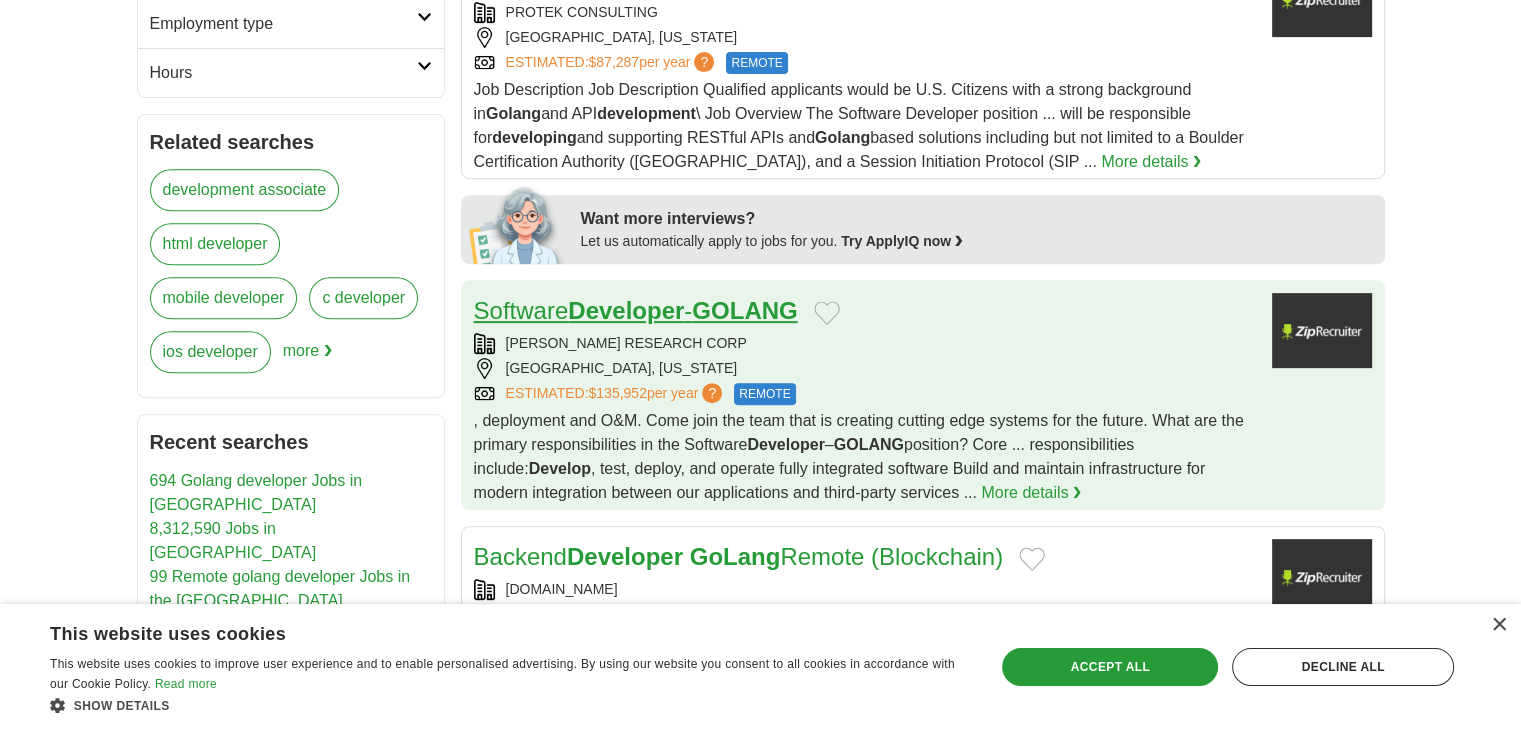click on "Developer" at bounding box center (626, 310) 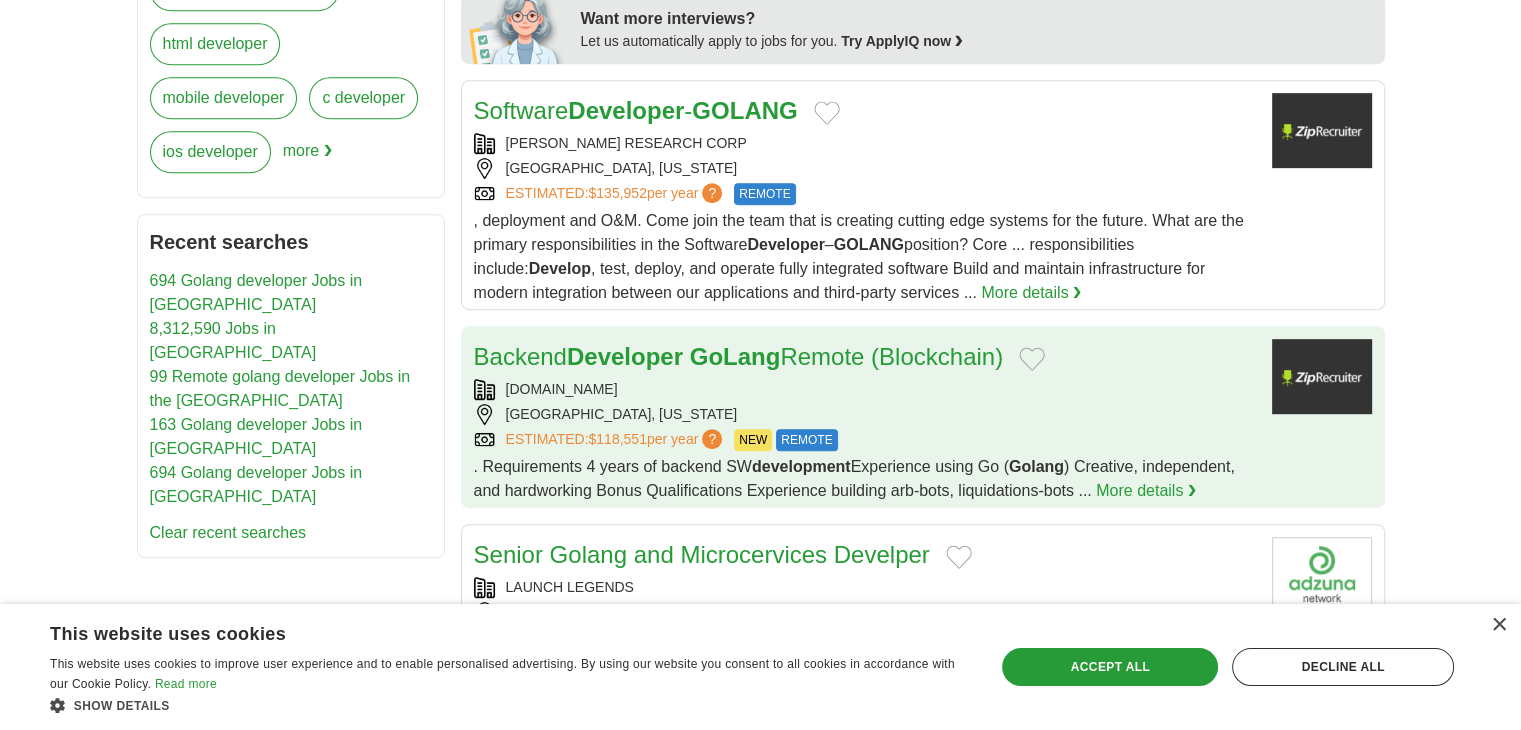 click on "Backend  Developer   GoLang  Remote (Blockchain)" at bounding box center [739, 357] 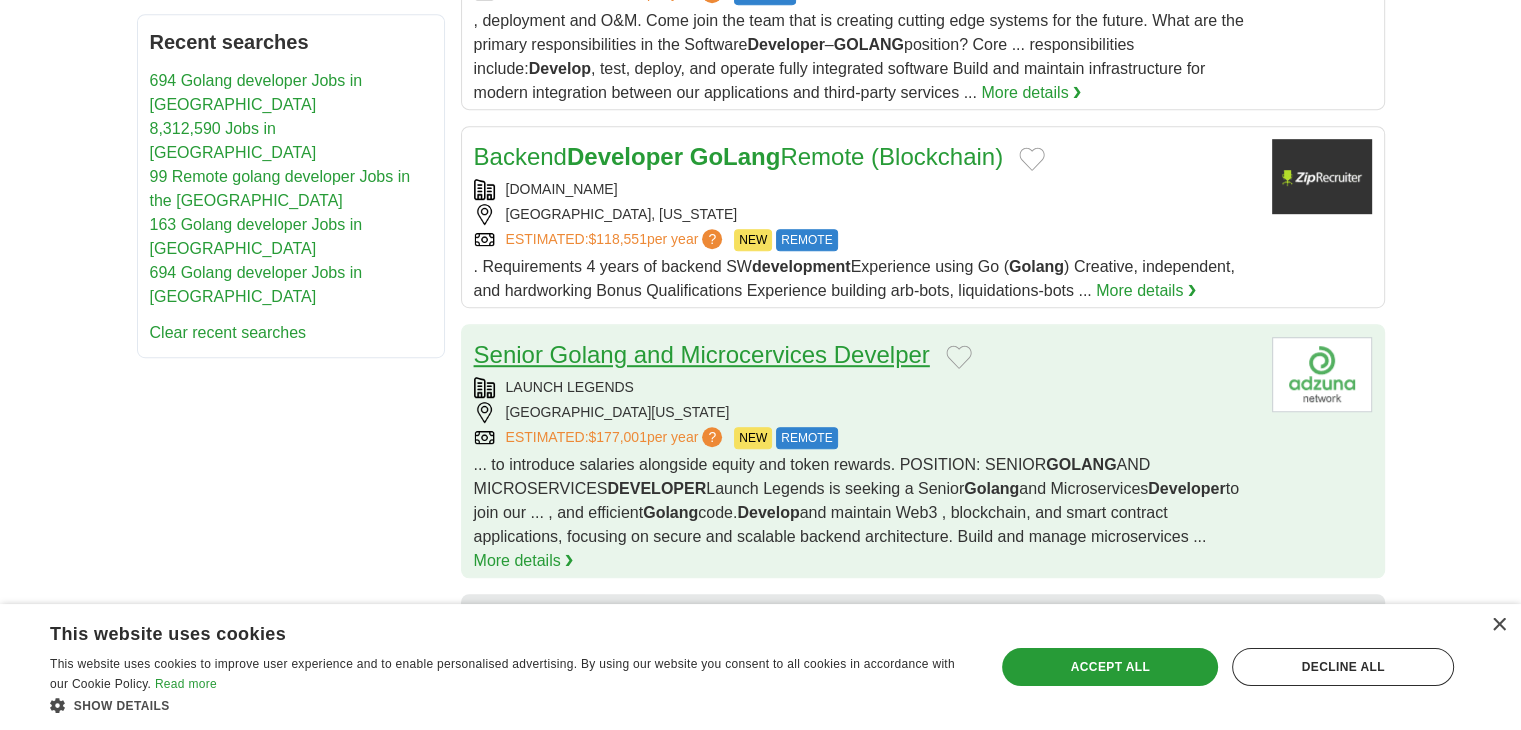 click on "Senior Golang and Microcervices Develper" at bounding box center (702, 354) 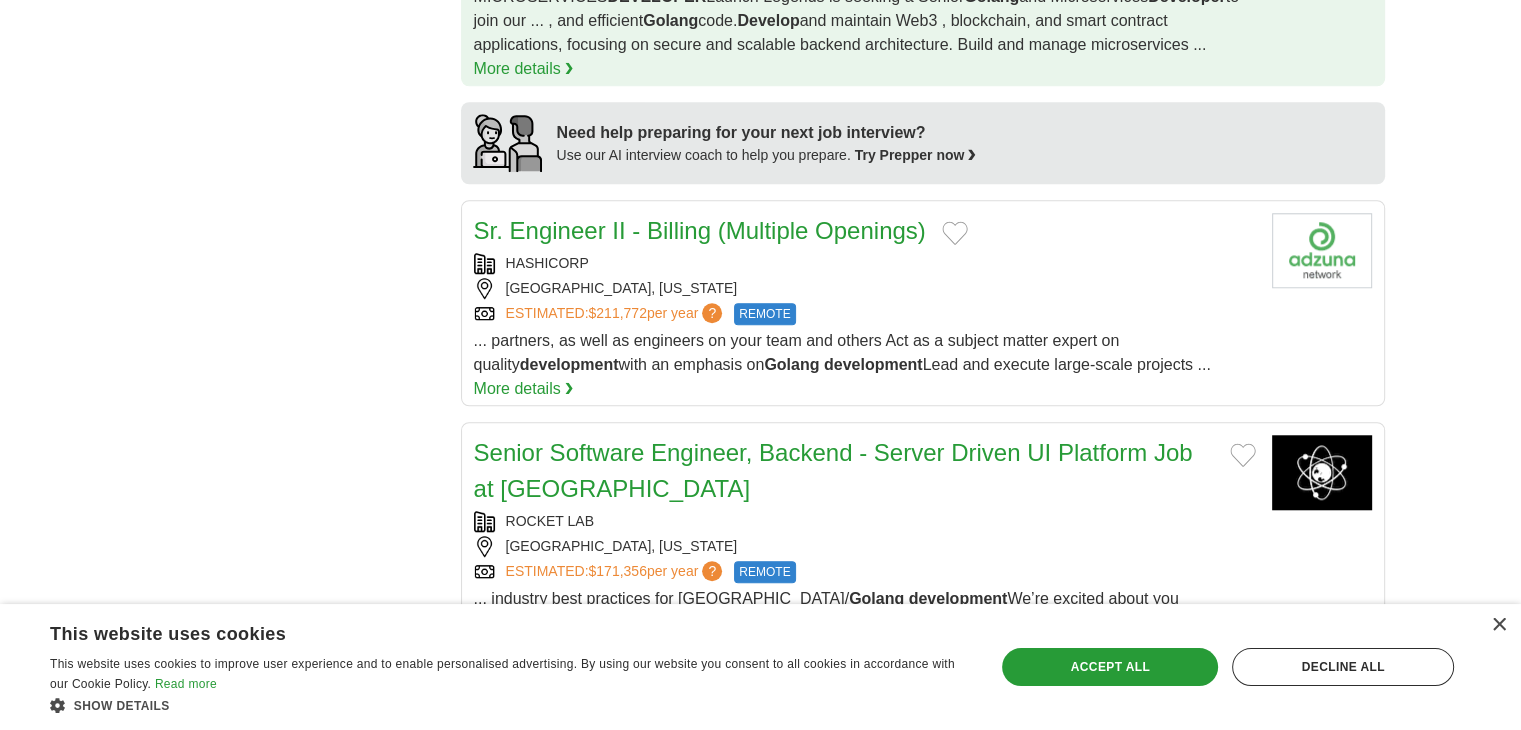 scroll, scrollTop: 1700, scrollLeft: 0, axis: vertical 